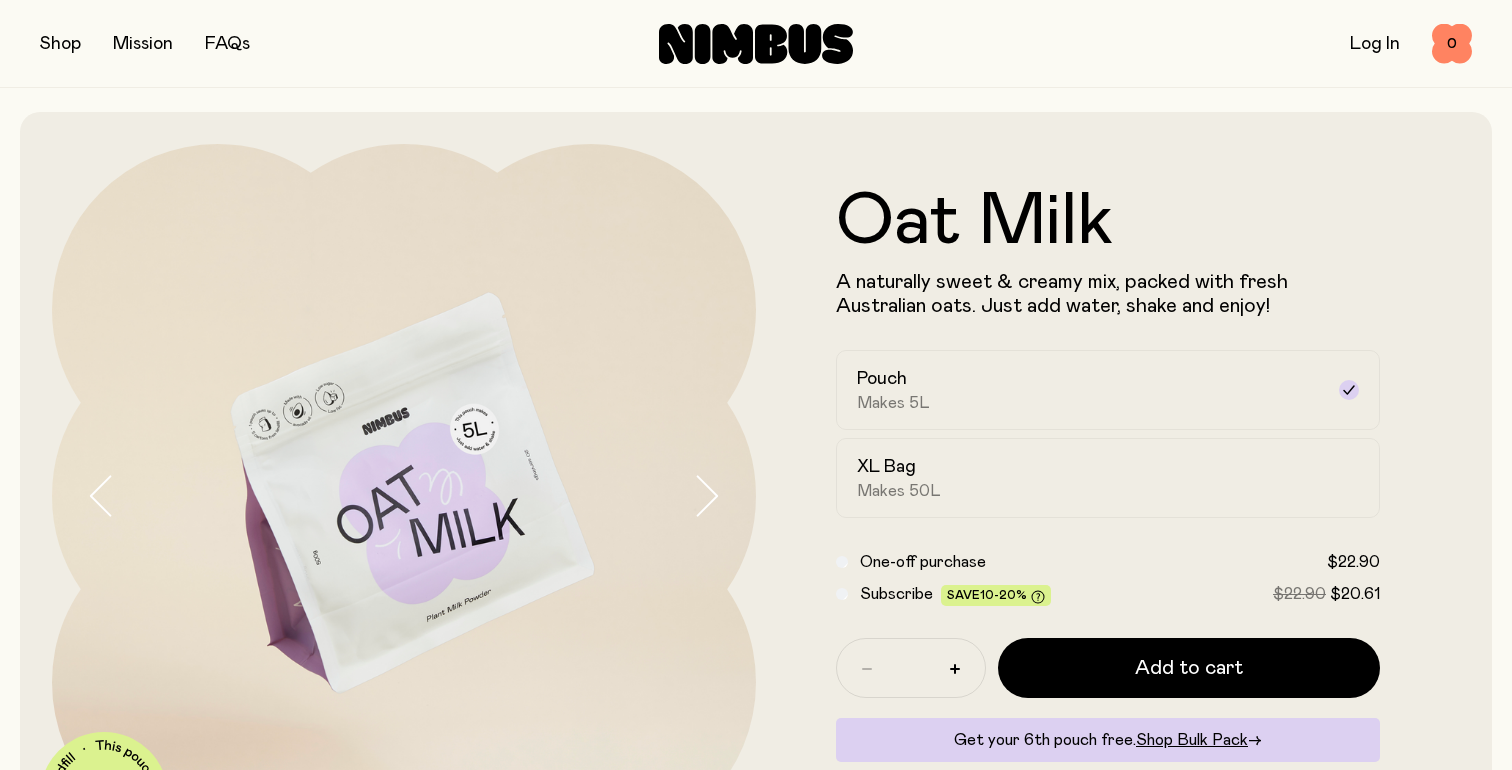 scroll, scrollTop: 0, scrollLeft: 0, axis: both 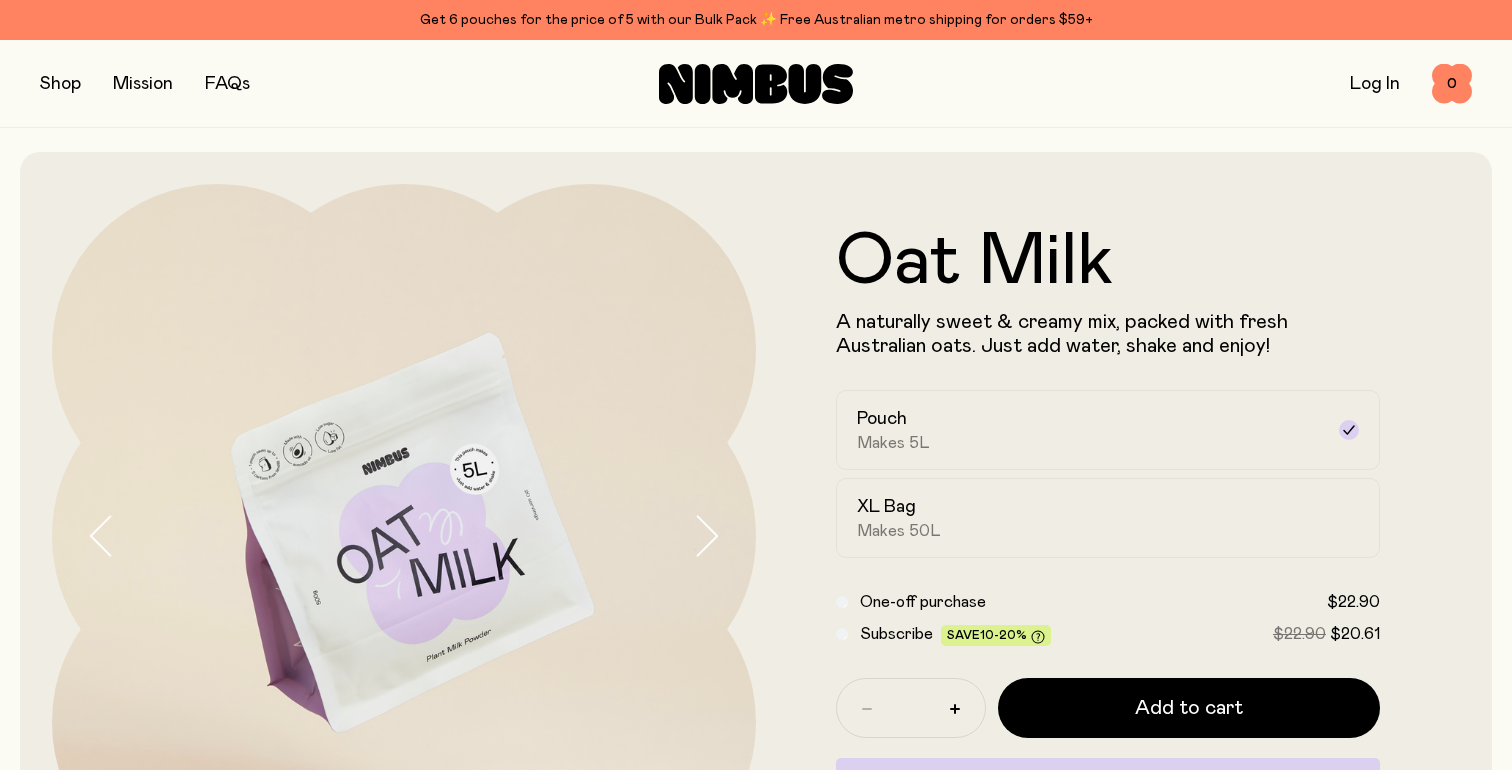 click at bounding box center (60, 84) 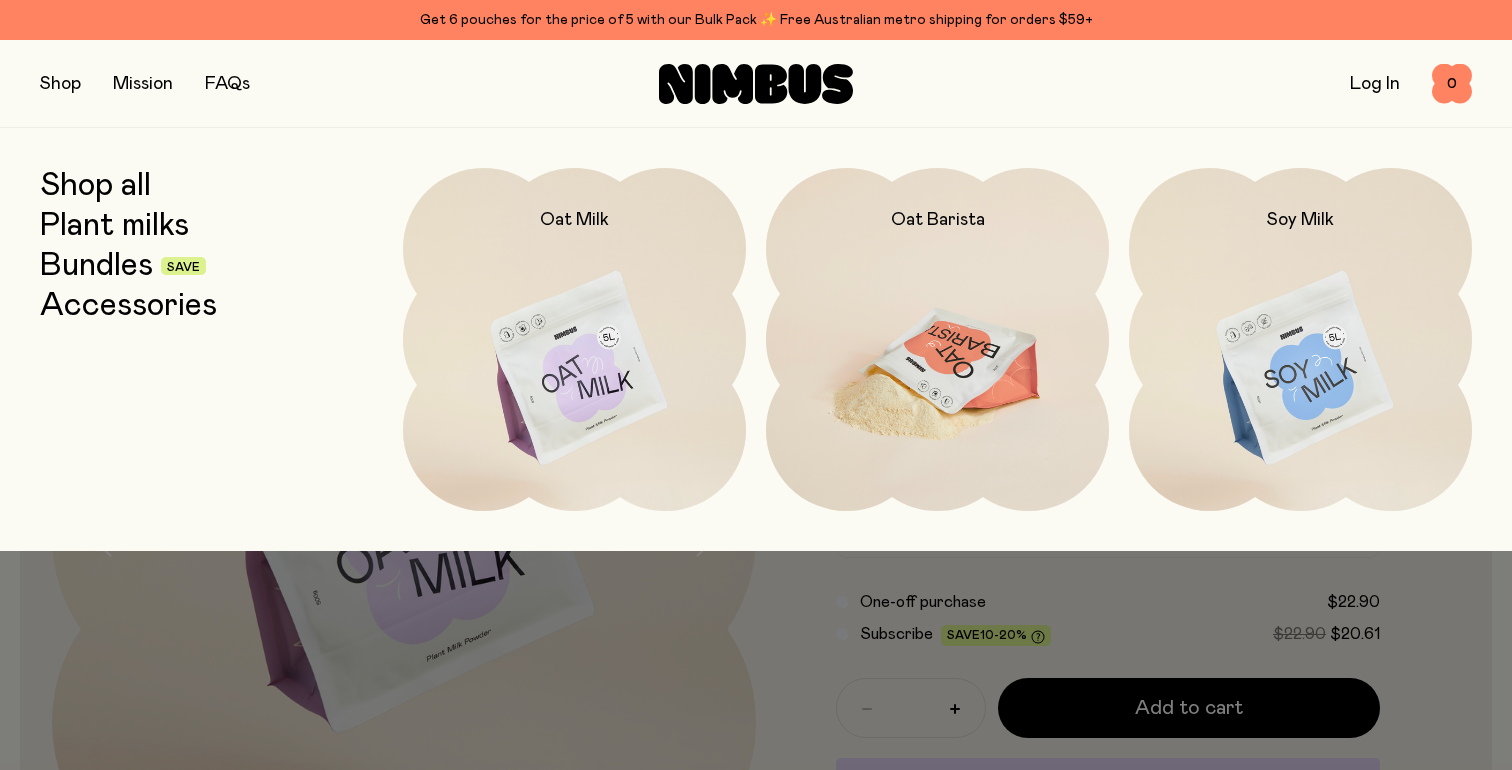 click at bounding box center (937, 369) 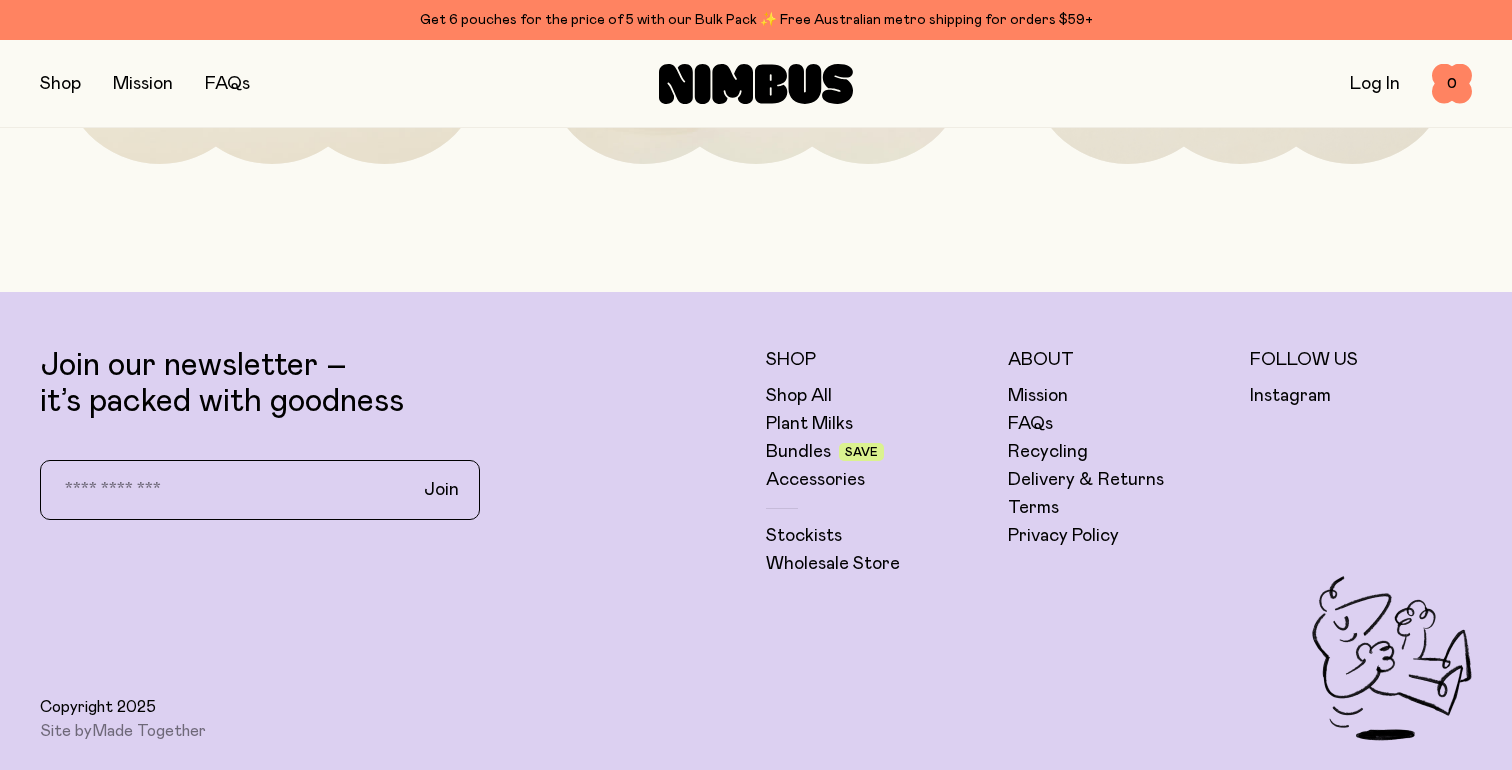 scroll, scrollTop: 4925, scrollLeft: 0, axis: vertical 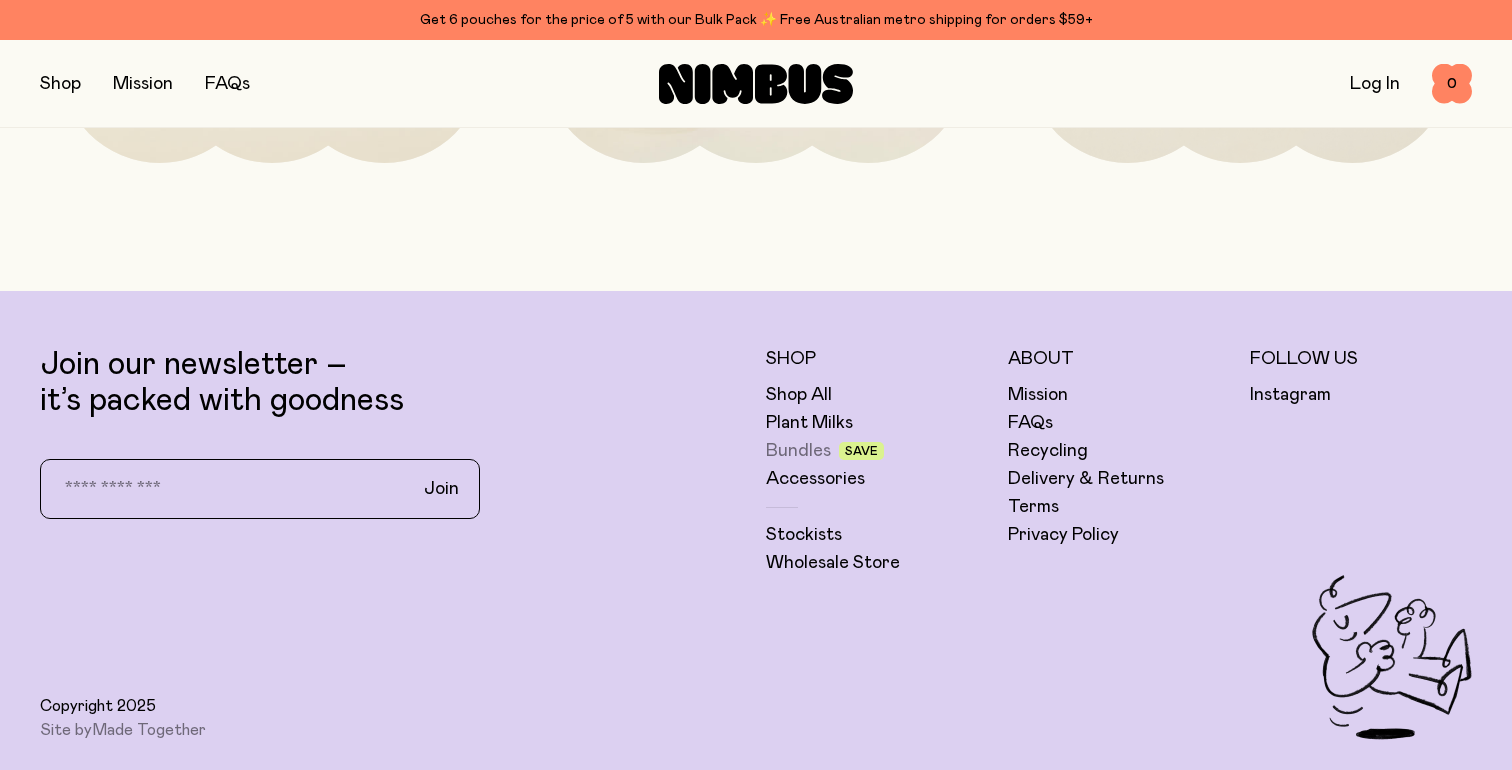 click on "Bundles" at bounding box center (798, 451) 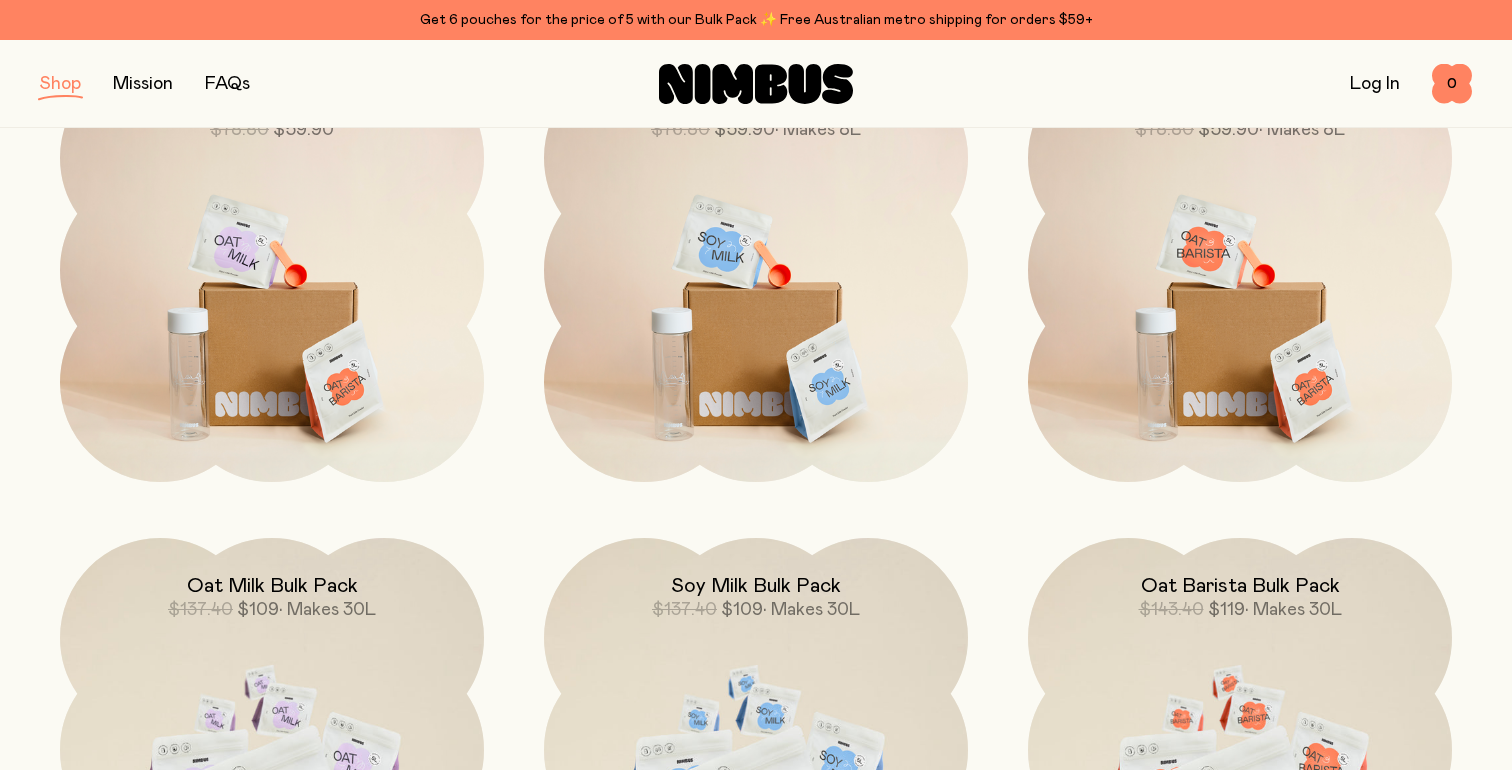 scroll, scrollTop: 336, scrollLeft: 0, axis: vertical 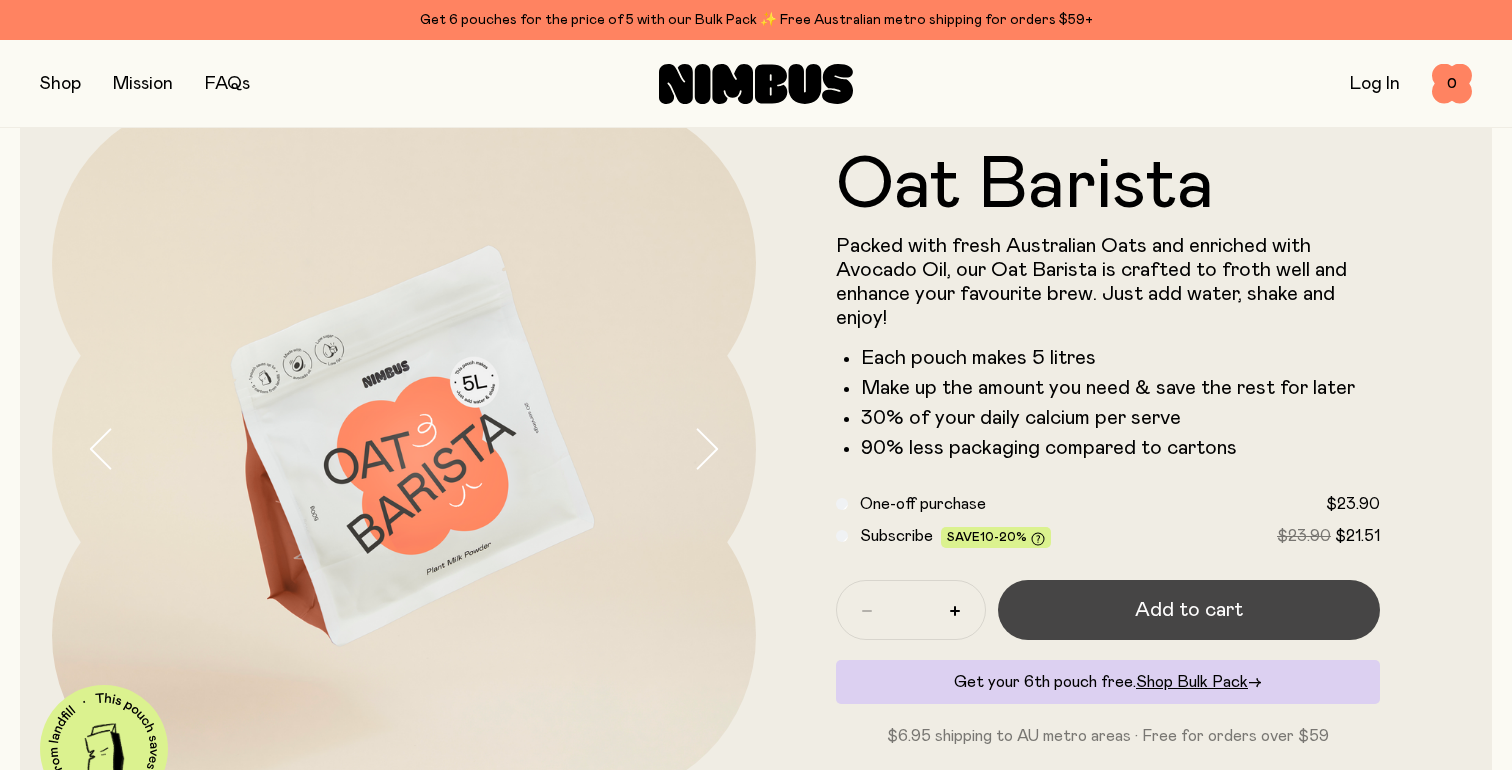 click on "Add to cart" at bounding box center (1189, 610) 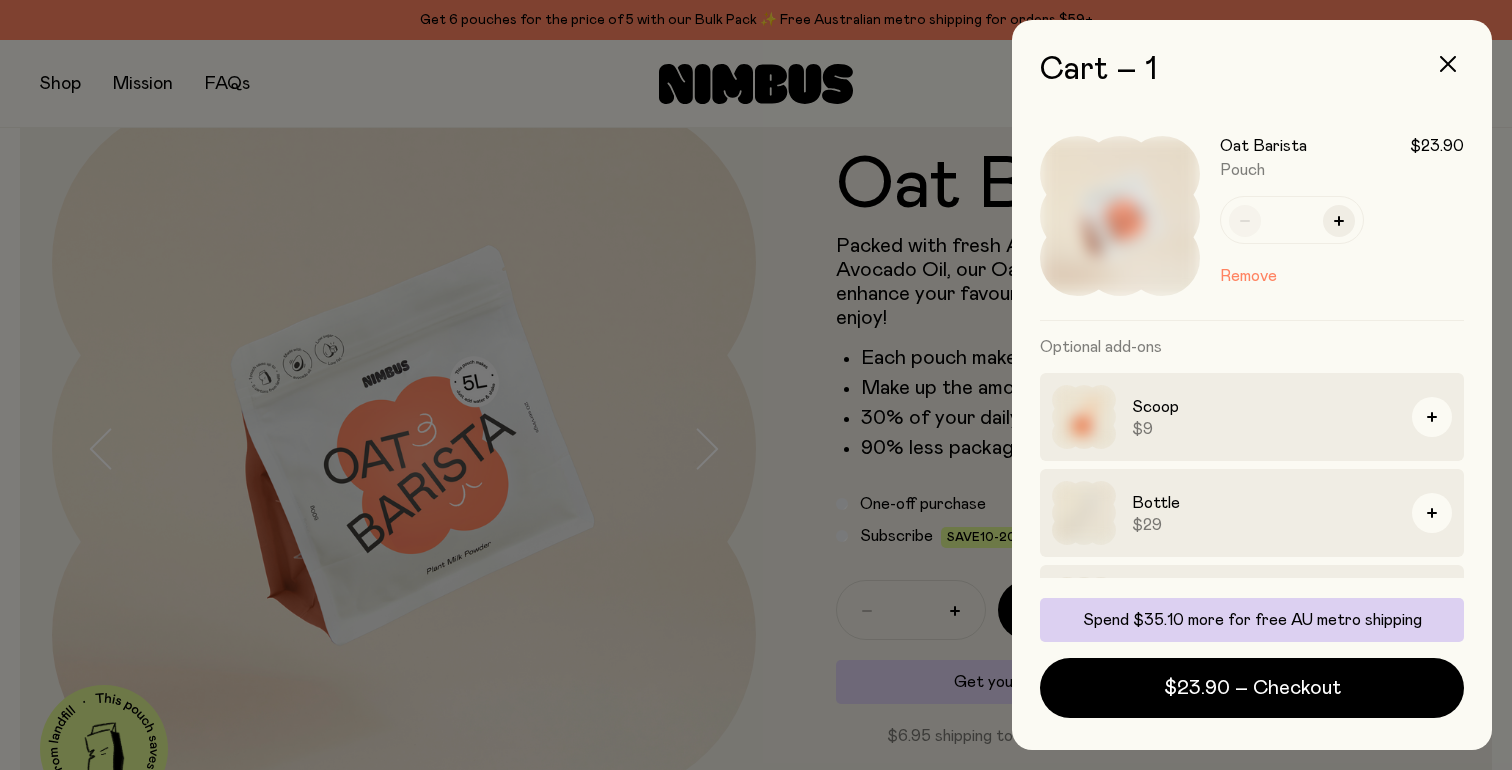 scroll, scrollTop: 0, scrollLeft: 0, axis: both 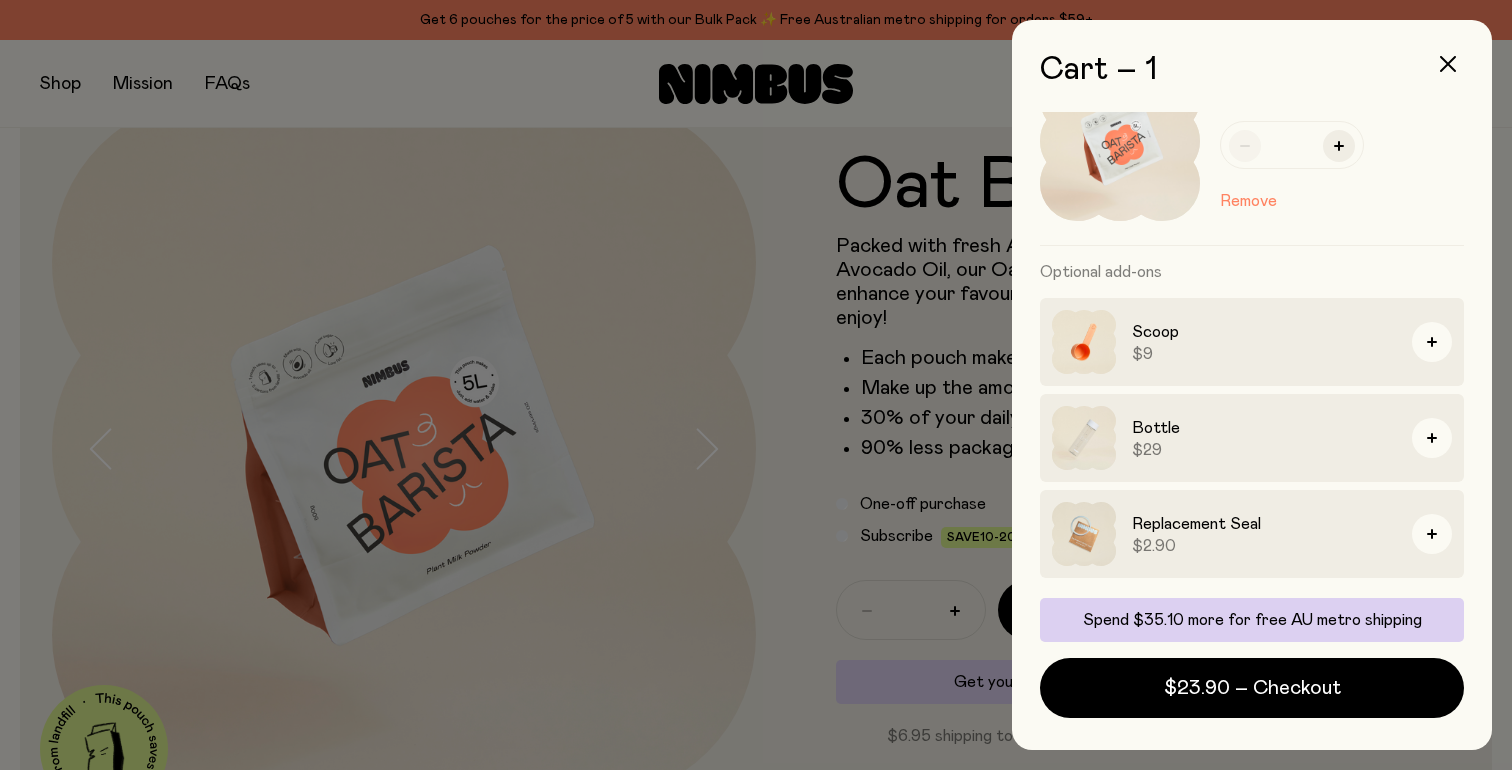 click at bounding box center [756, 385] 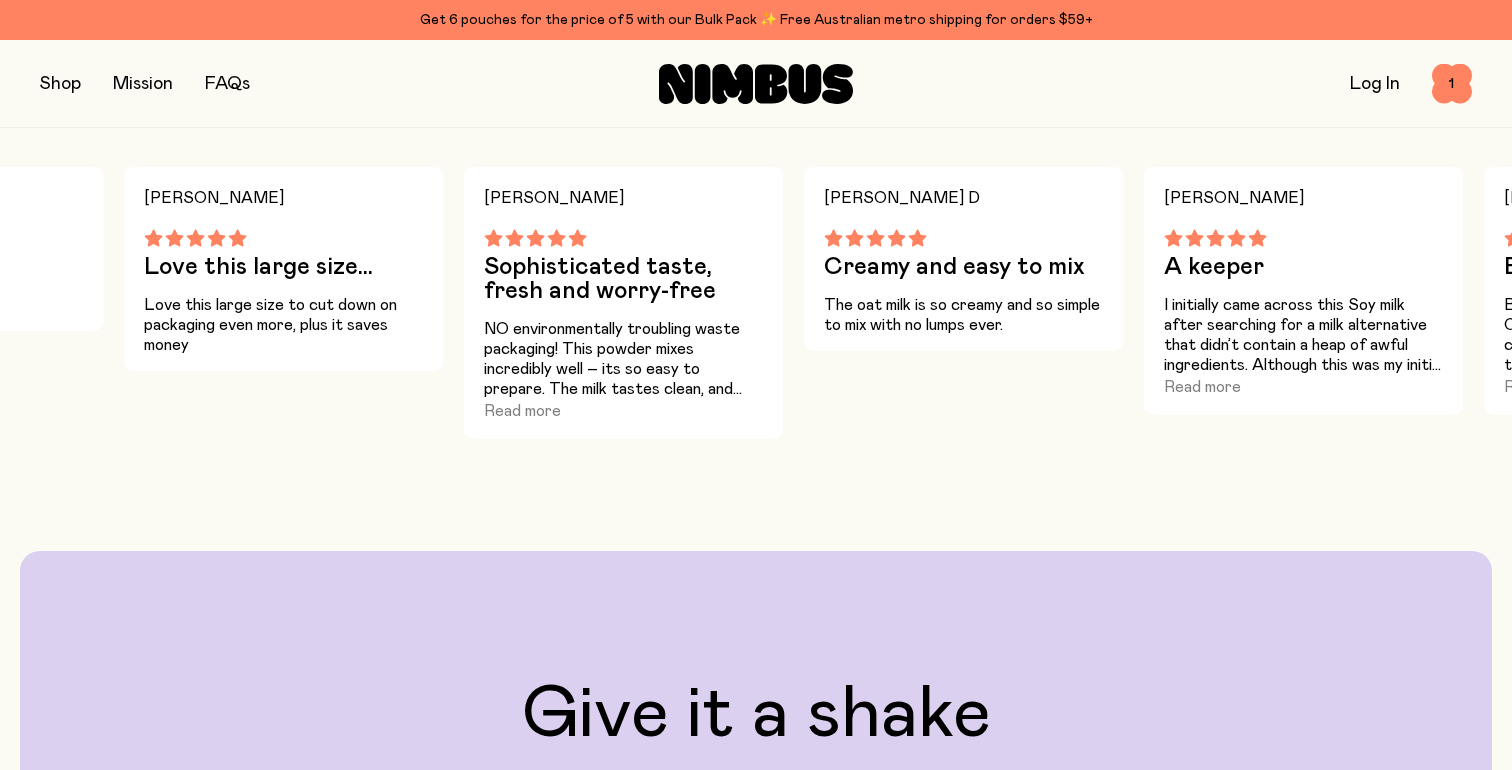 scroll, scrollTop: 0, scrollLeft: 0, axis: both 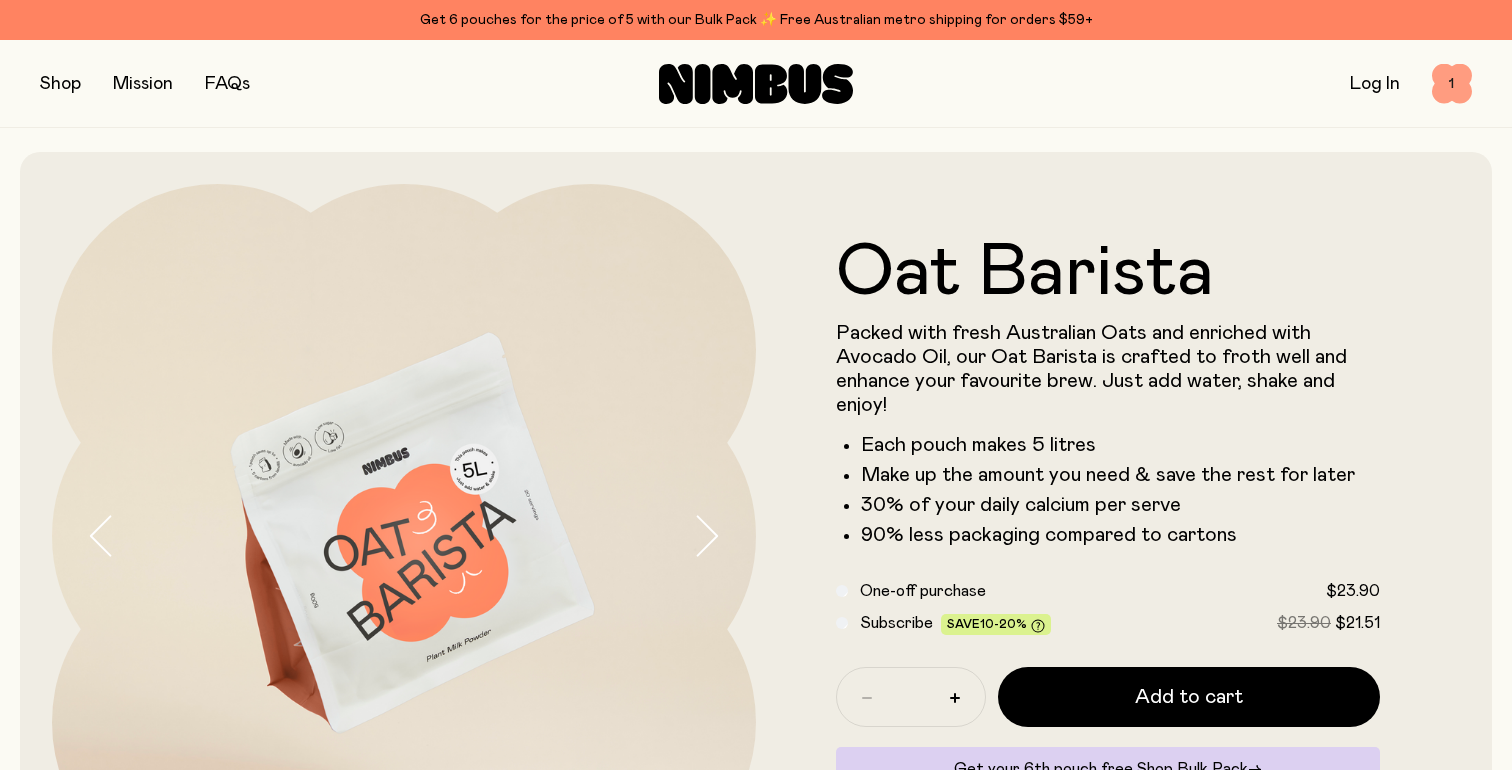 click on "1" at bounding box center (1452, 84) 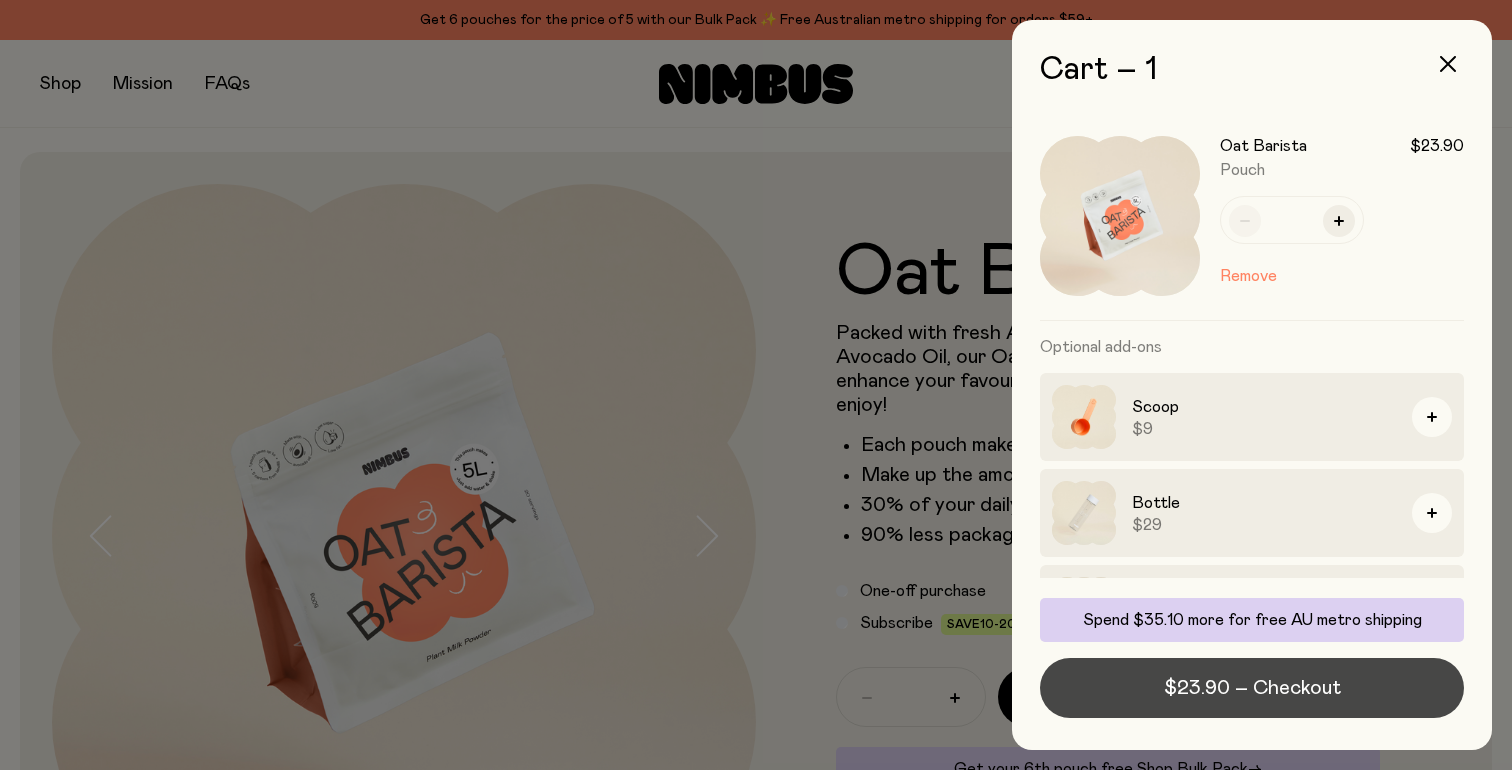 click on "$23.90 – Checkout" at bounding box center [1252, 688] 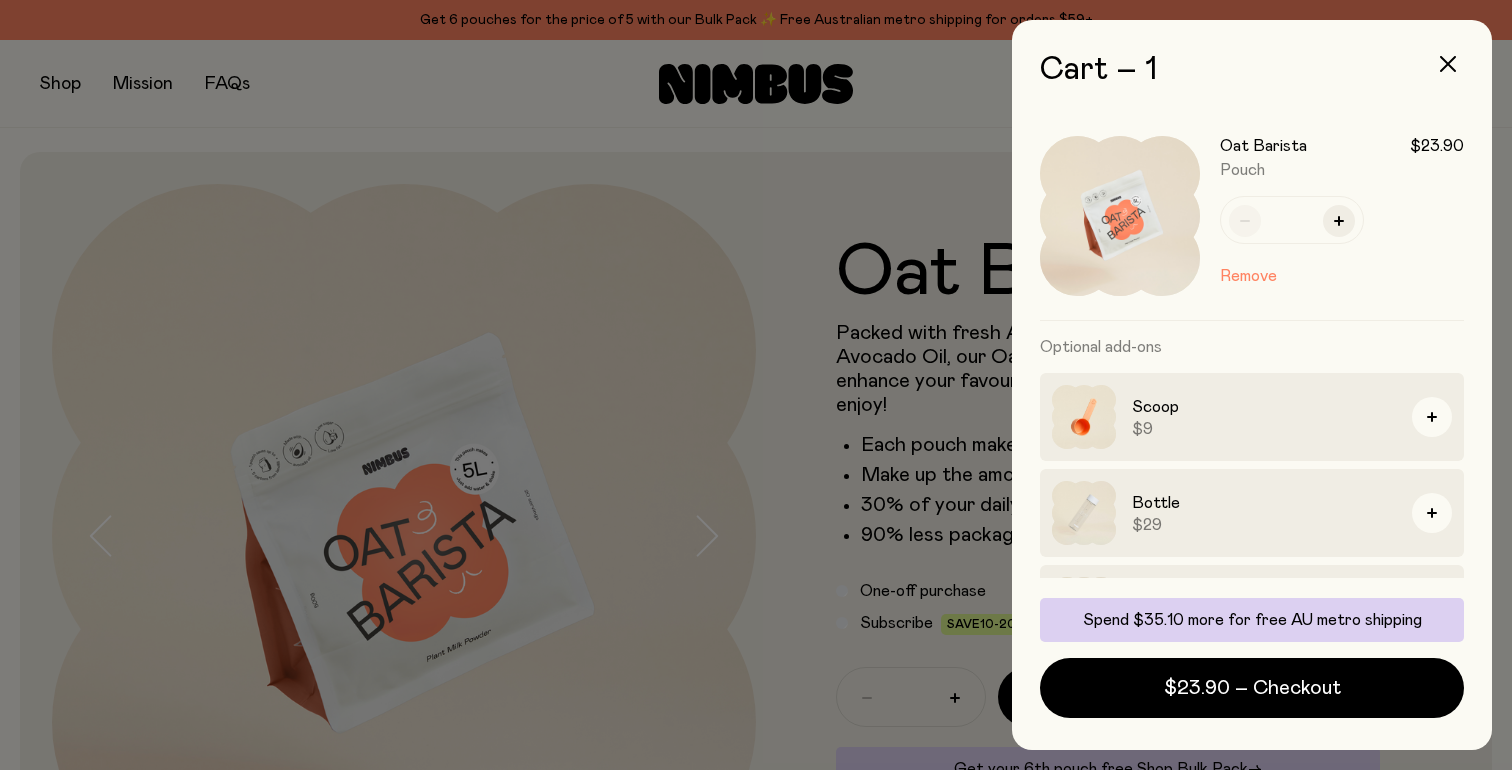 click at bounding box center (756, 385) 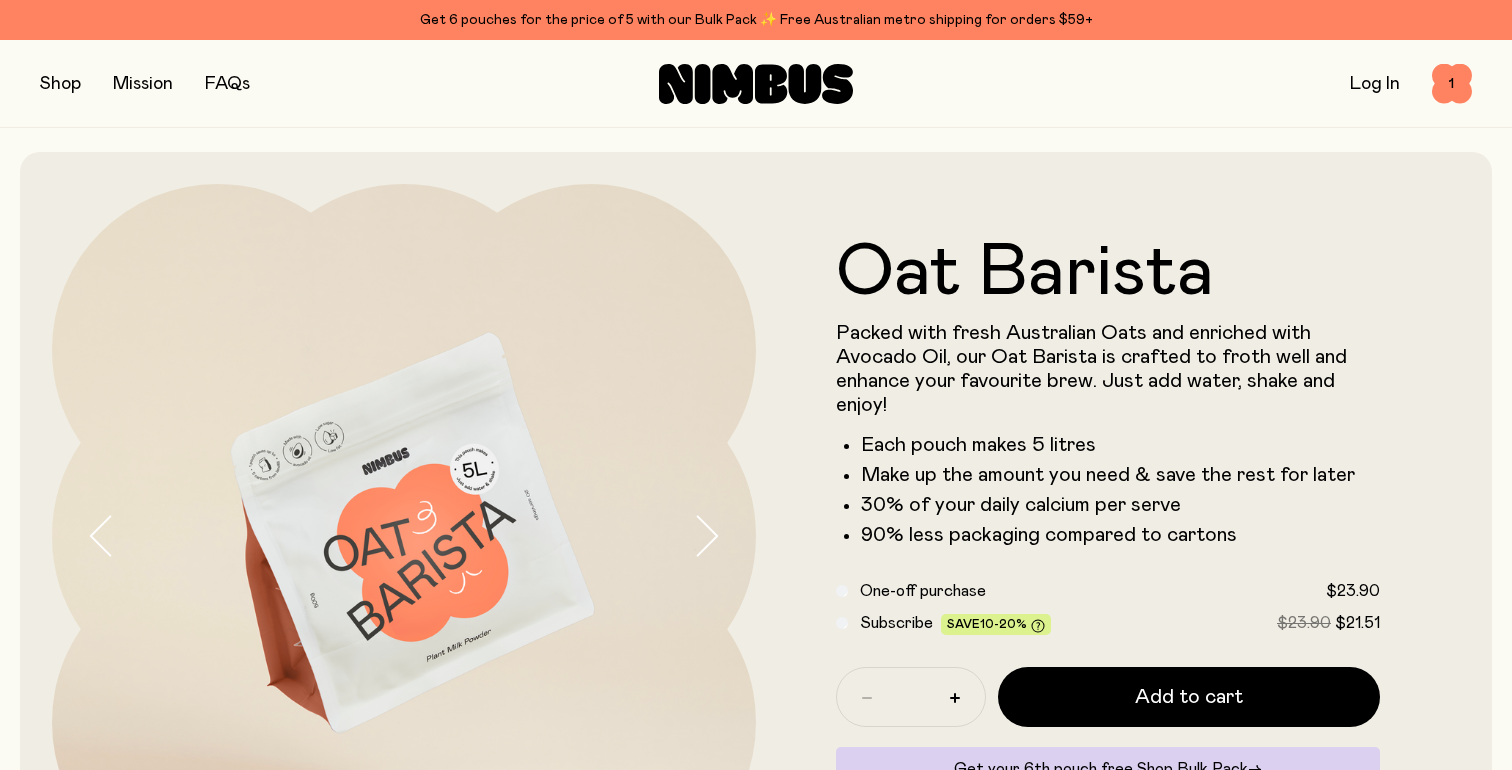 click at bounding box center (60, 84) 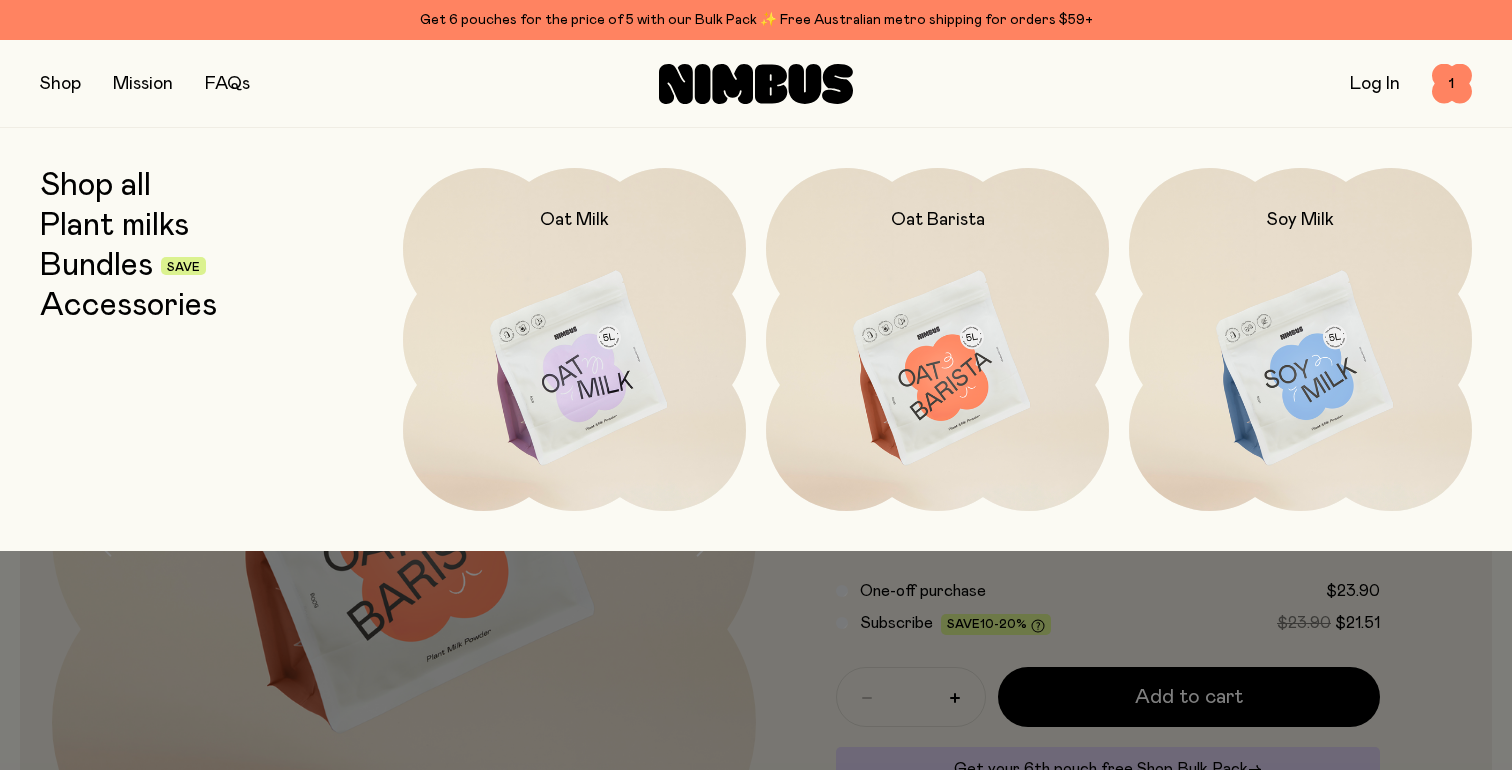 click on "Bundles" at bounding box center (96, 266) 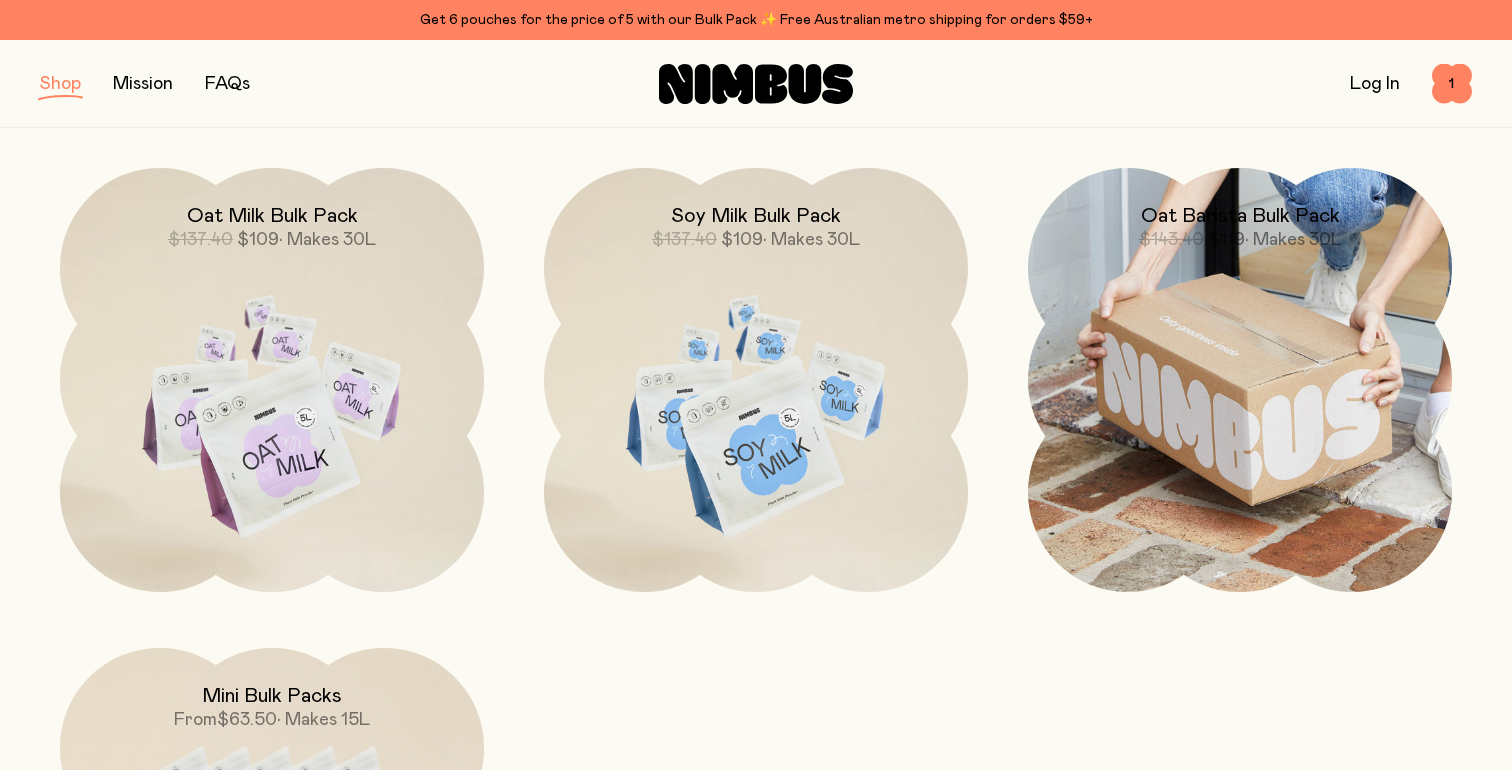 scroll, scrollTop: 0, scrollLeft: 0, axis: both 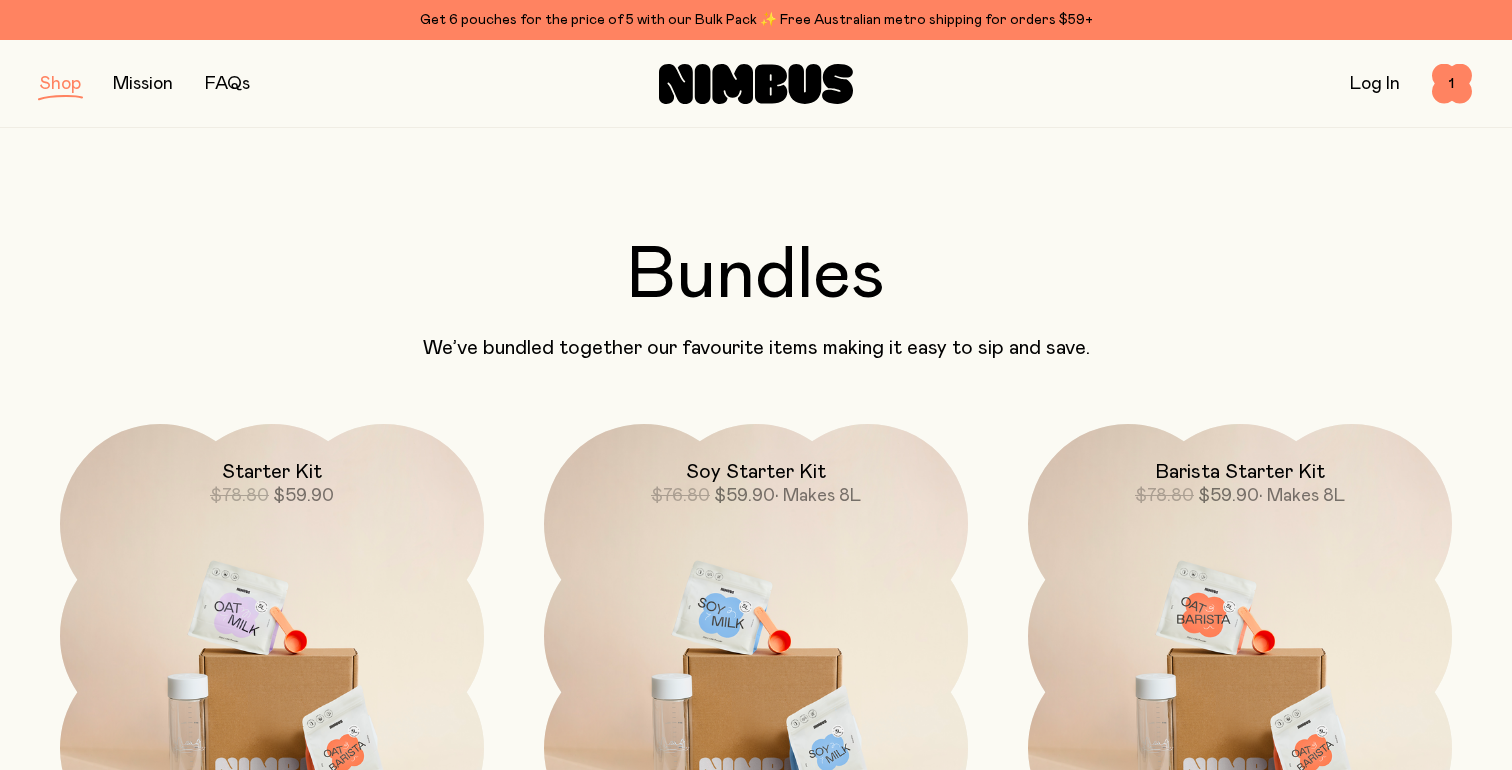 click on "Shop Mission FAQs Log In 1 1" at bounding box center (756, 84) 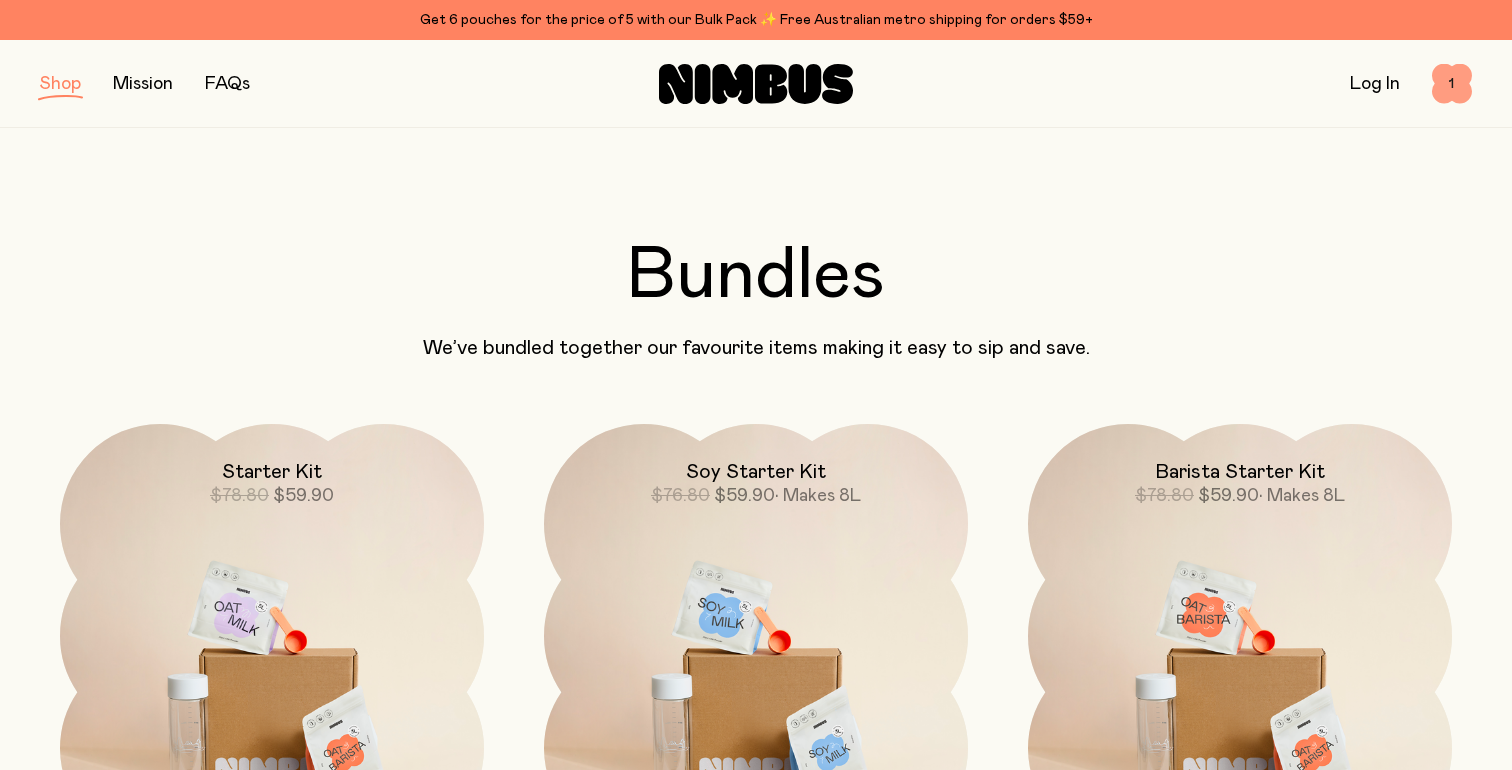 click on "1" at bounding box center (1452, 84) 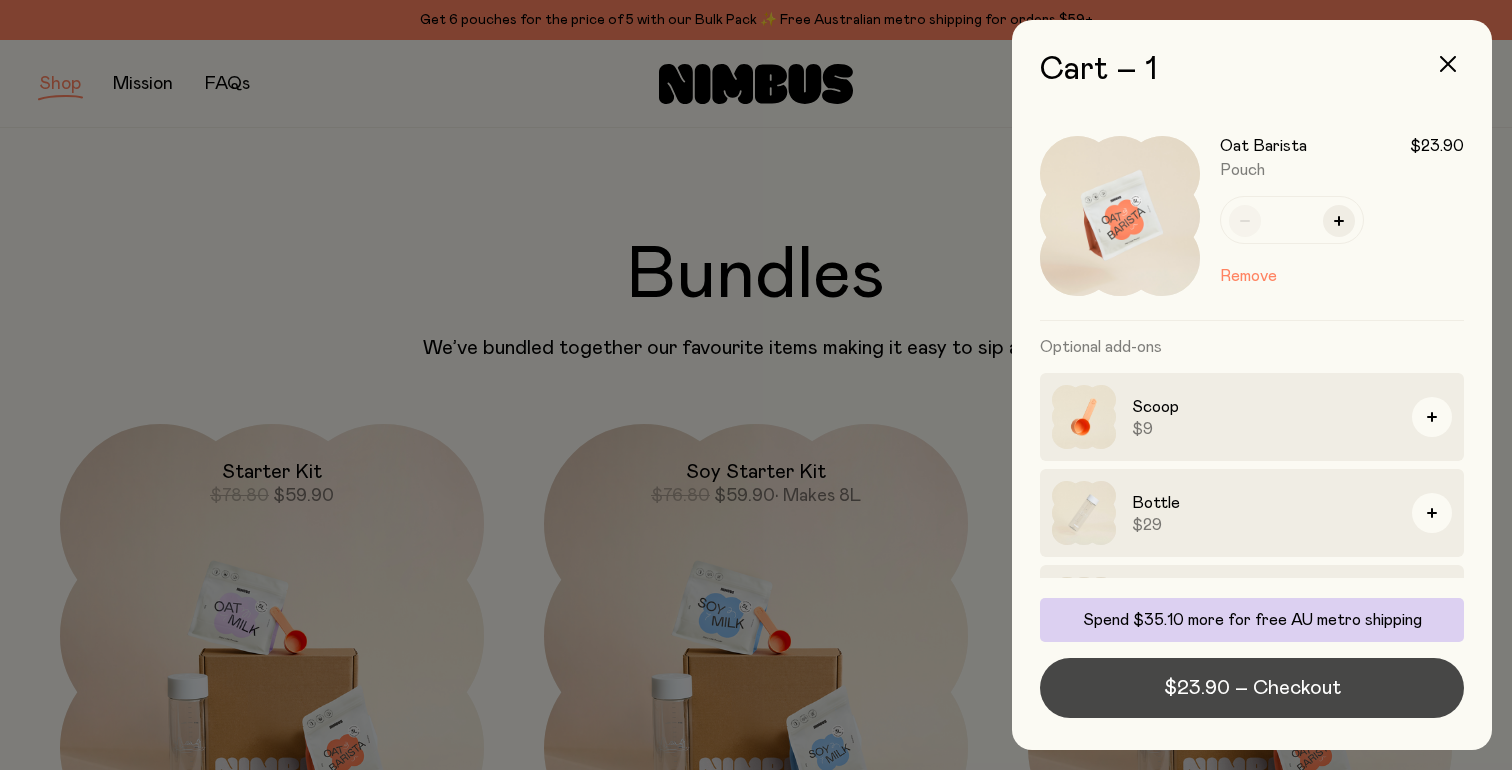 click on "$23.90 – Checkout" at bounding box center [1252, 688] 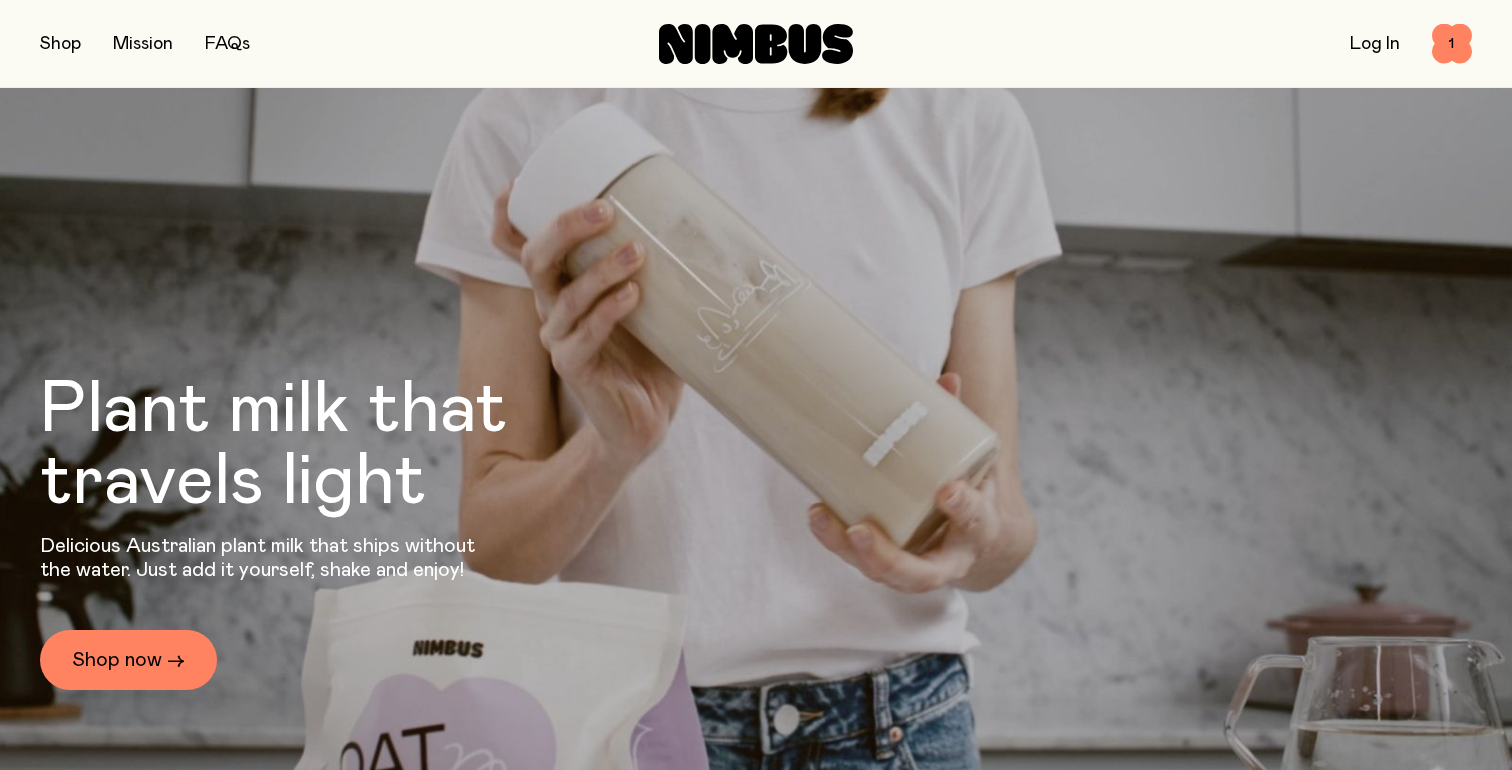 scroll, scrollTop: 229, scrollLeft: 0, axis: vertical 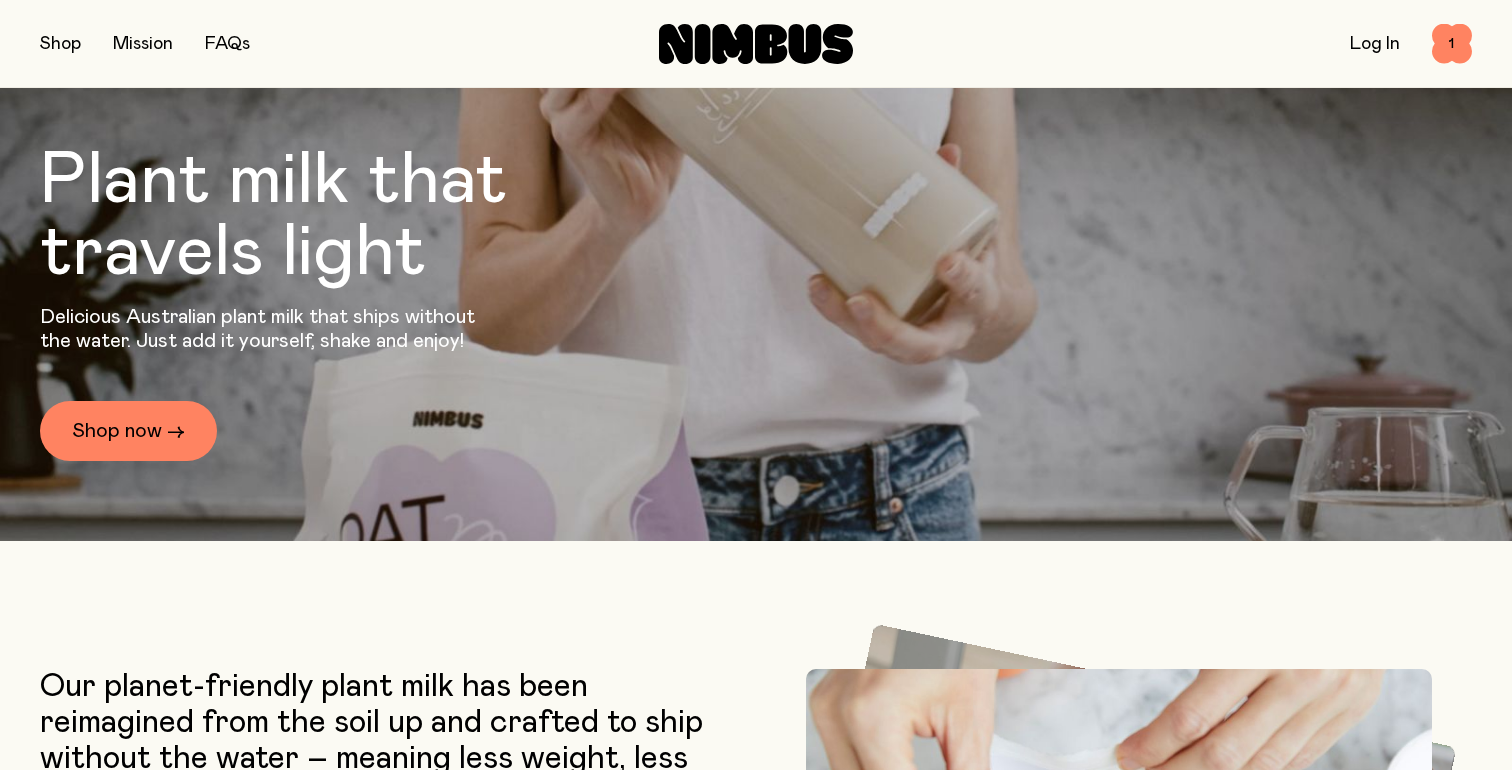 click on "FAQs" at bounding box center [227, 44] 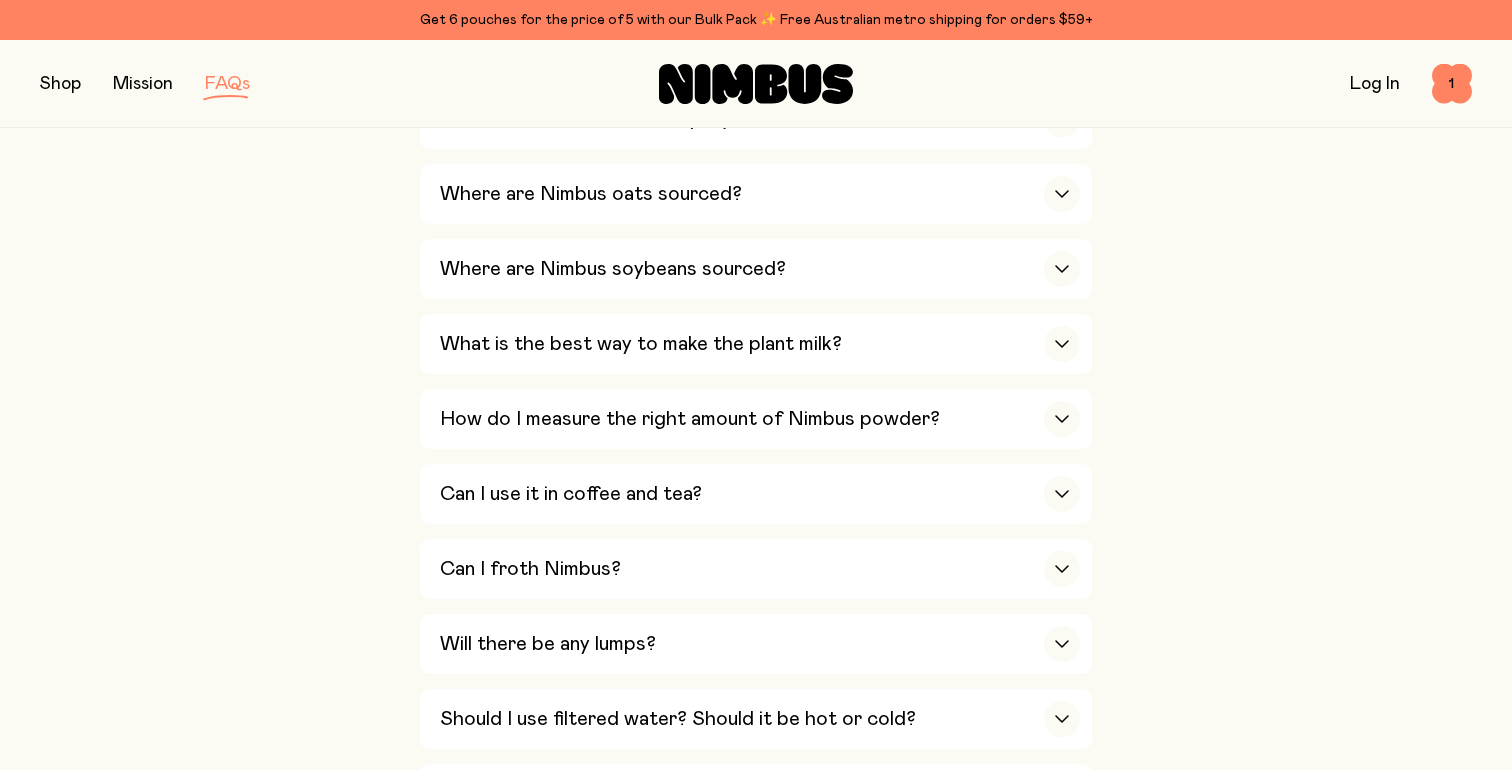 scroll, scrollTop: 592, scrollLeft: 0, axis: vertical 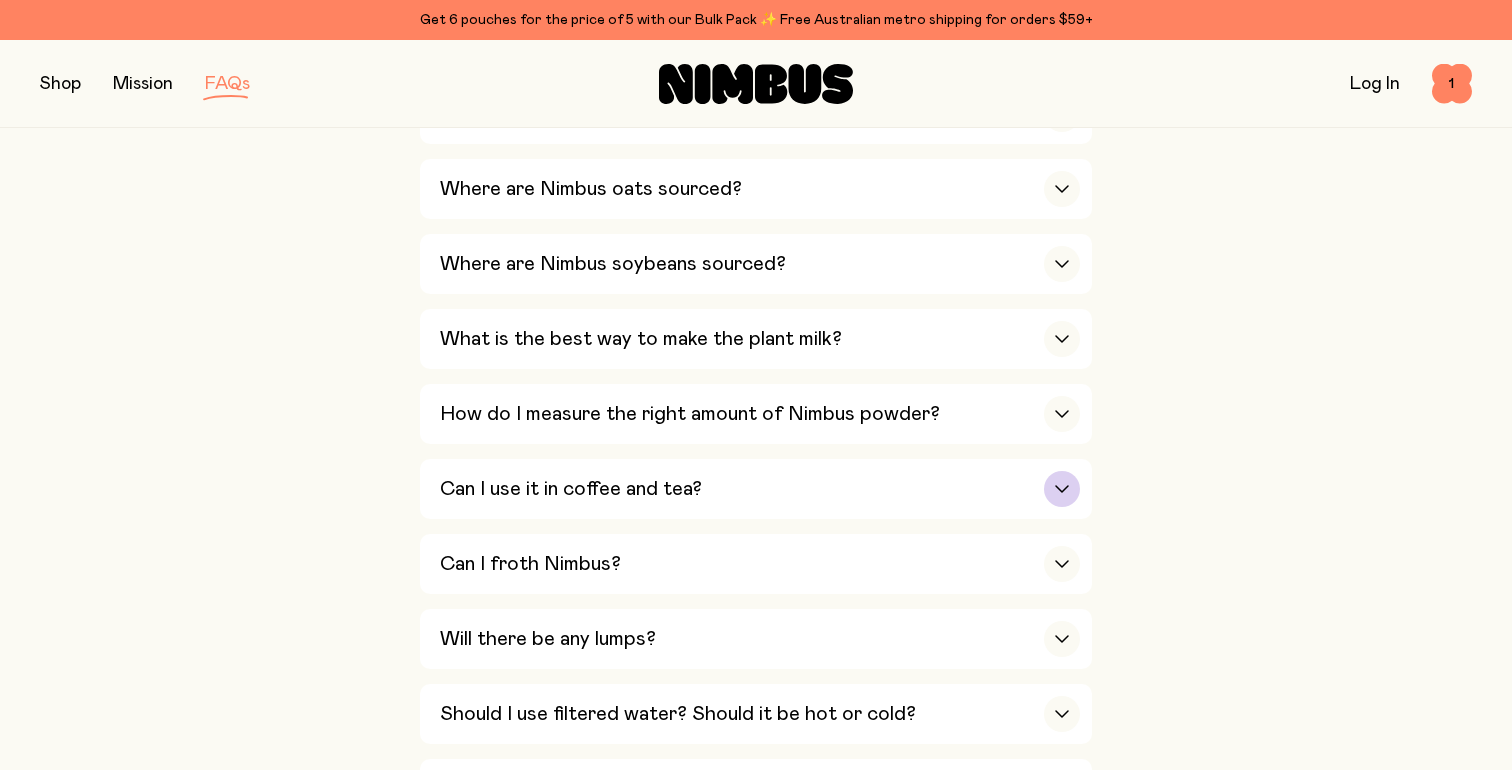 click on "Can I use it in coffee and tea?" at bounding box center (571, 489) 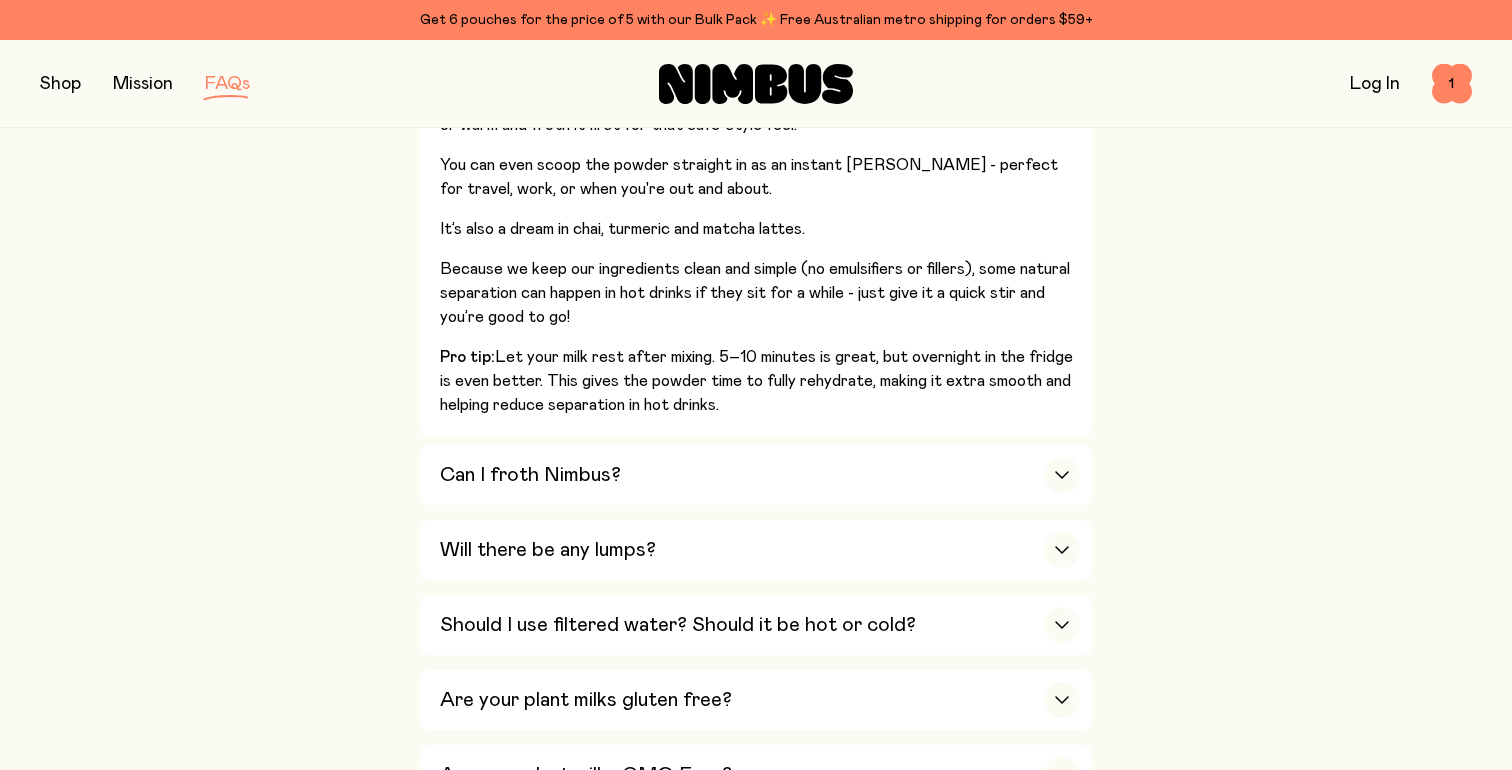 scroll, scrollTop: 1030, scrollLeft: 0, axis: vertical 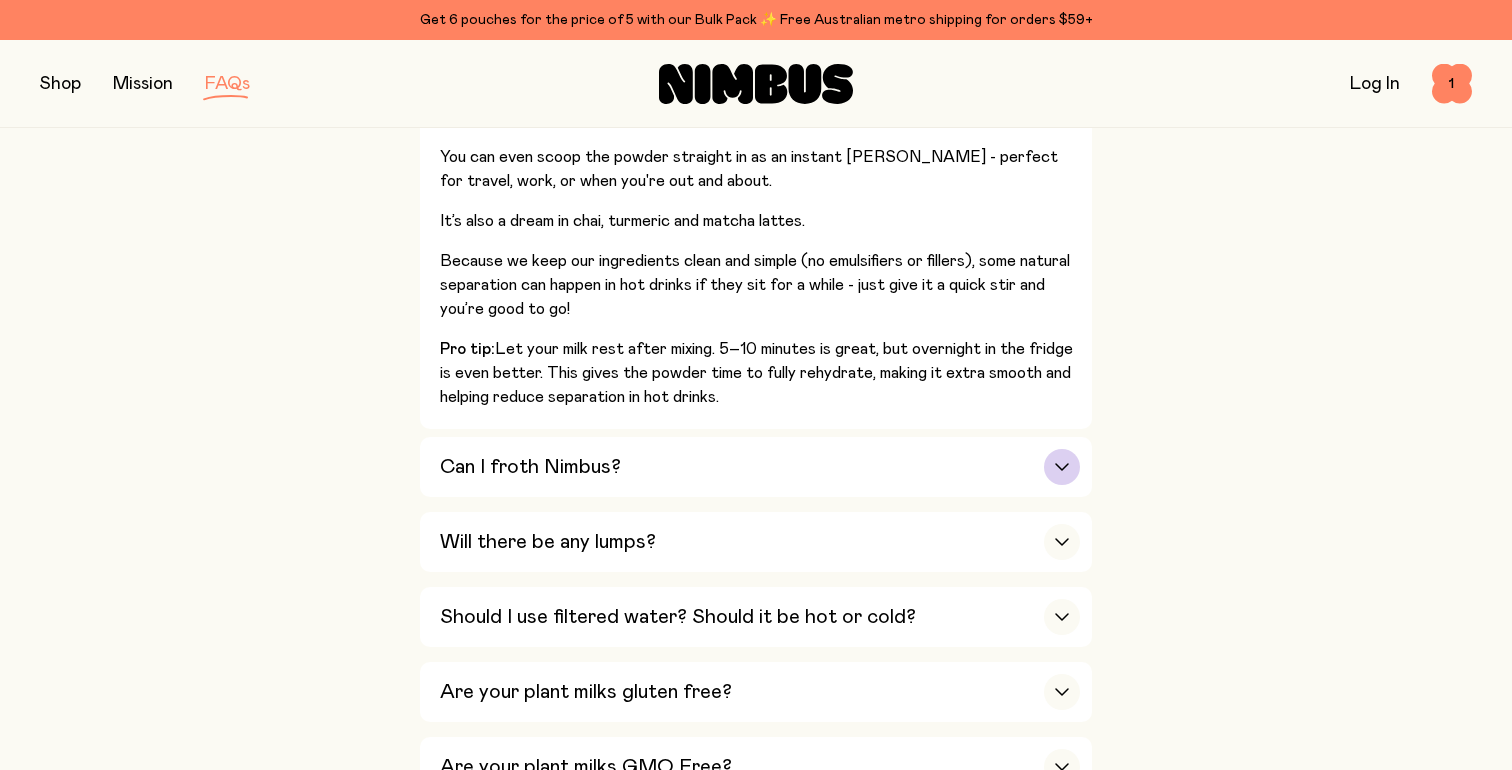 click on "Can I froth Nimbus?" at bounding box center (760, 467) 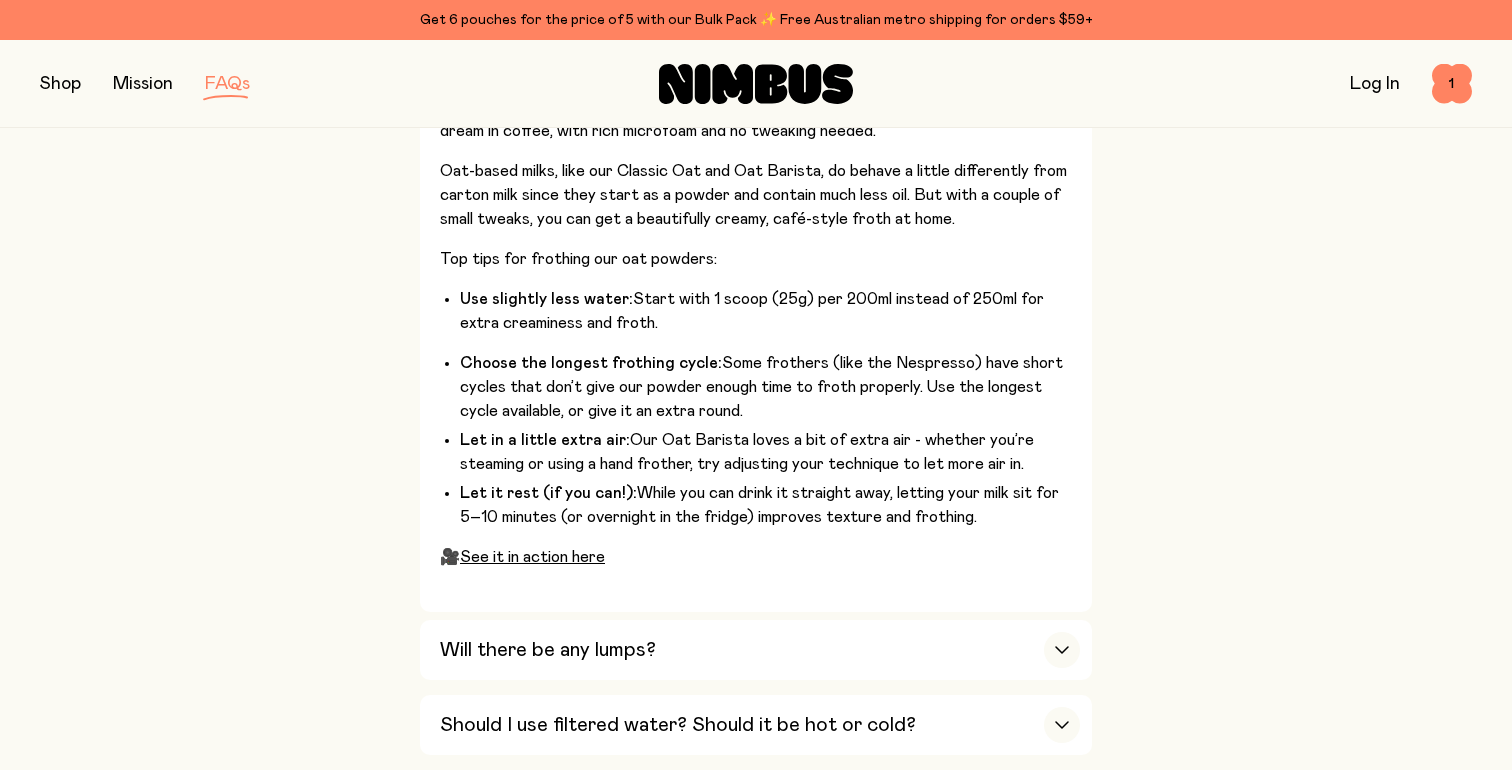 scroll, scrollTop: 1133, scrollLeft: 0, axis: vertical 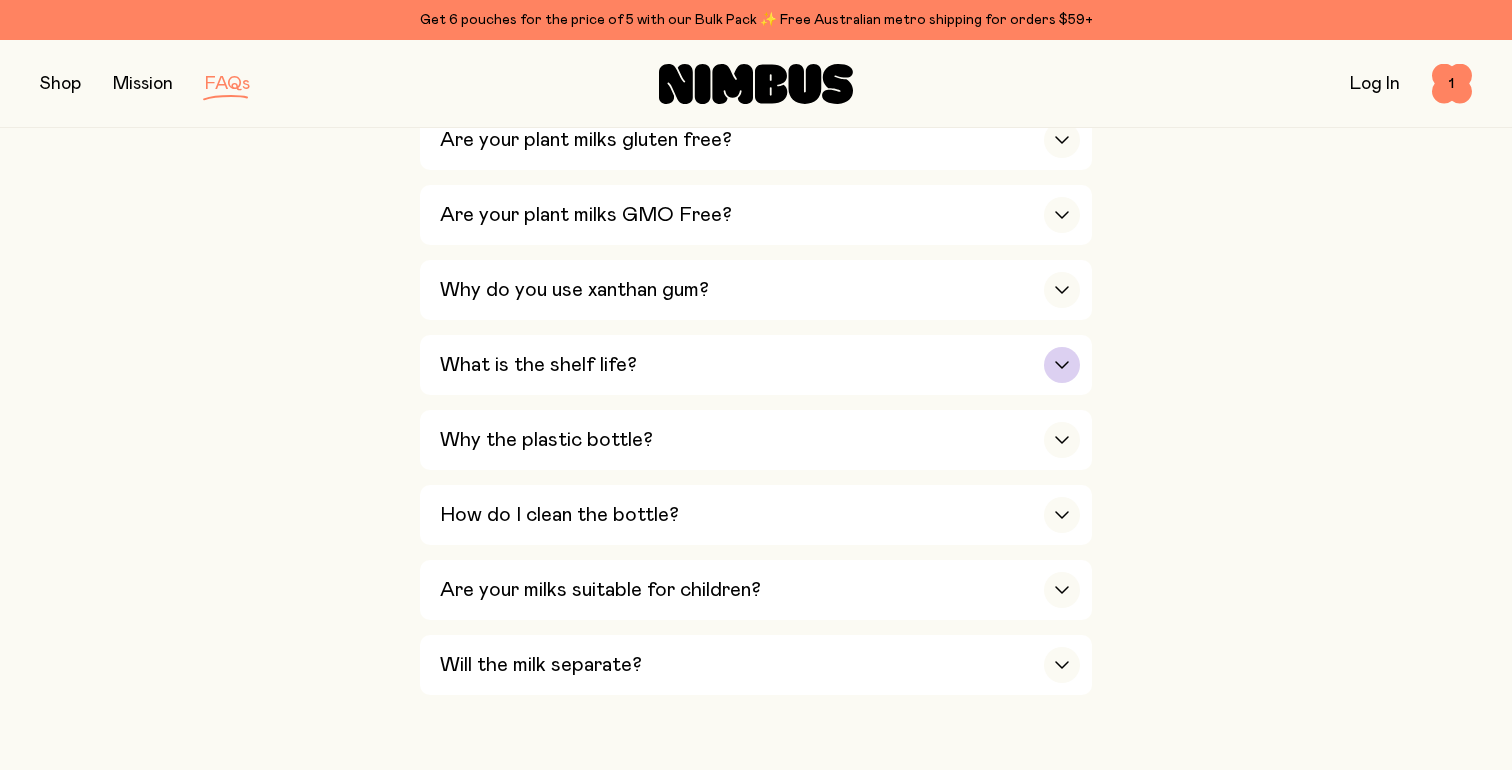 click on "What is the shelf life?" at bounding box center [538, 365] 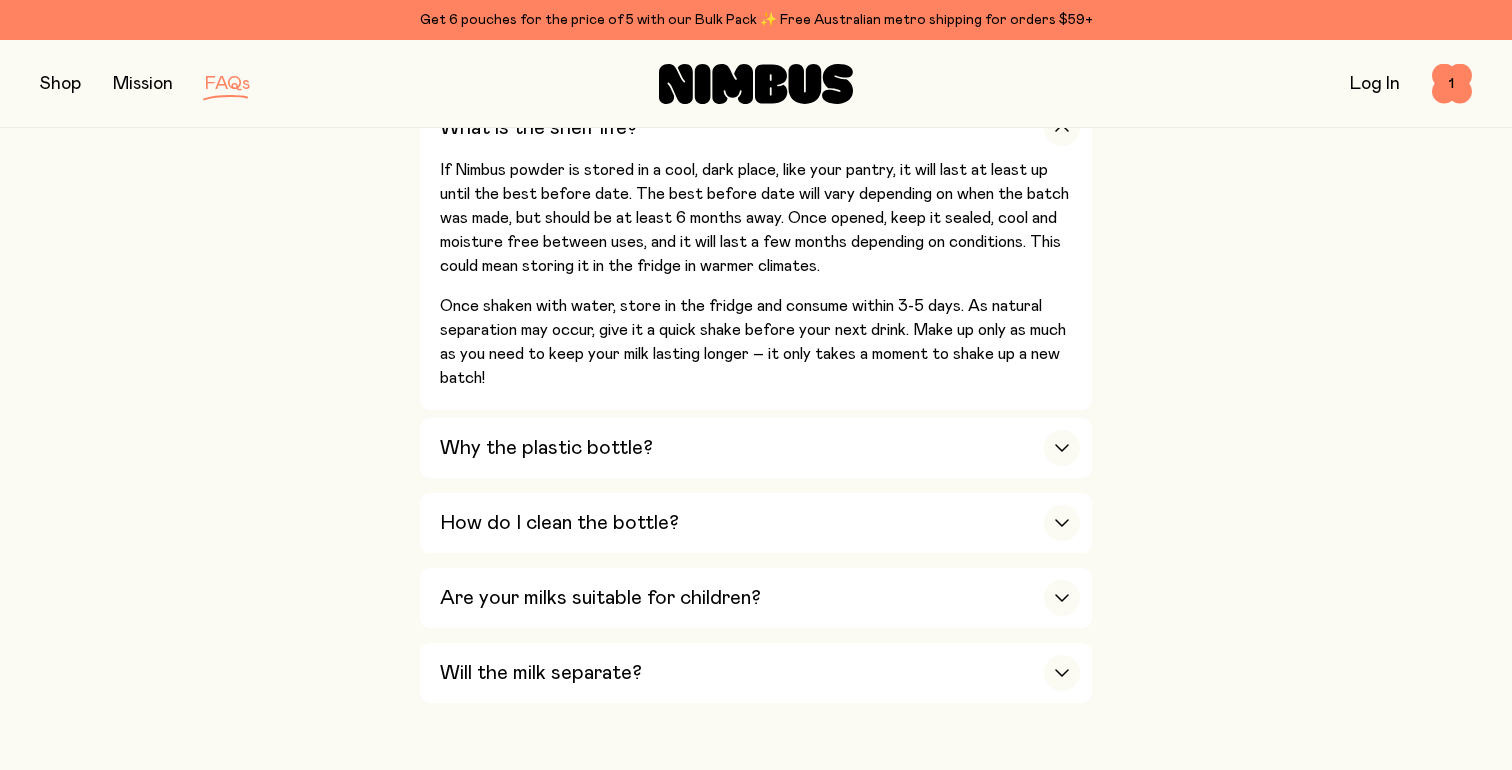 scroll, scrollTop: 1471, scrollLeft: 0, axis: vertical 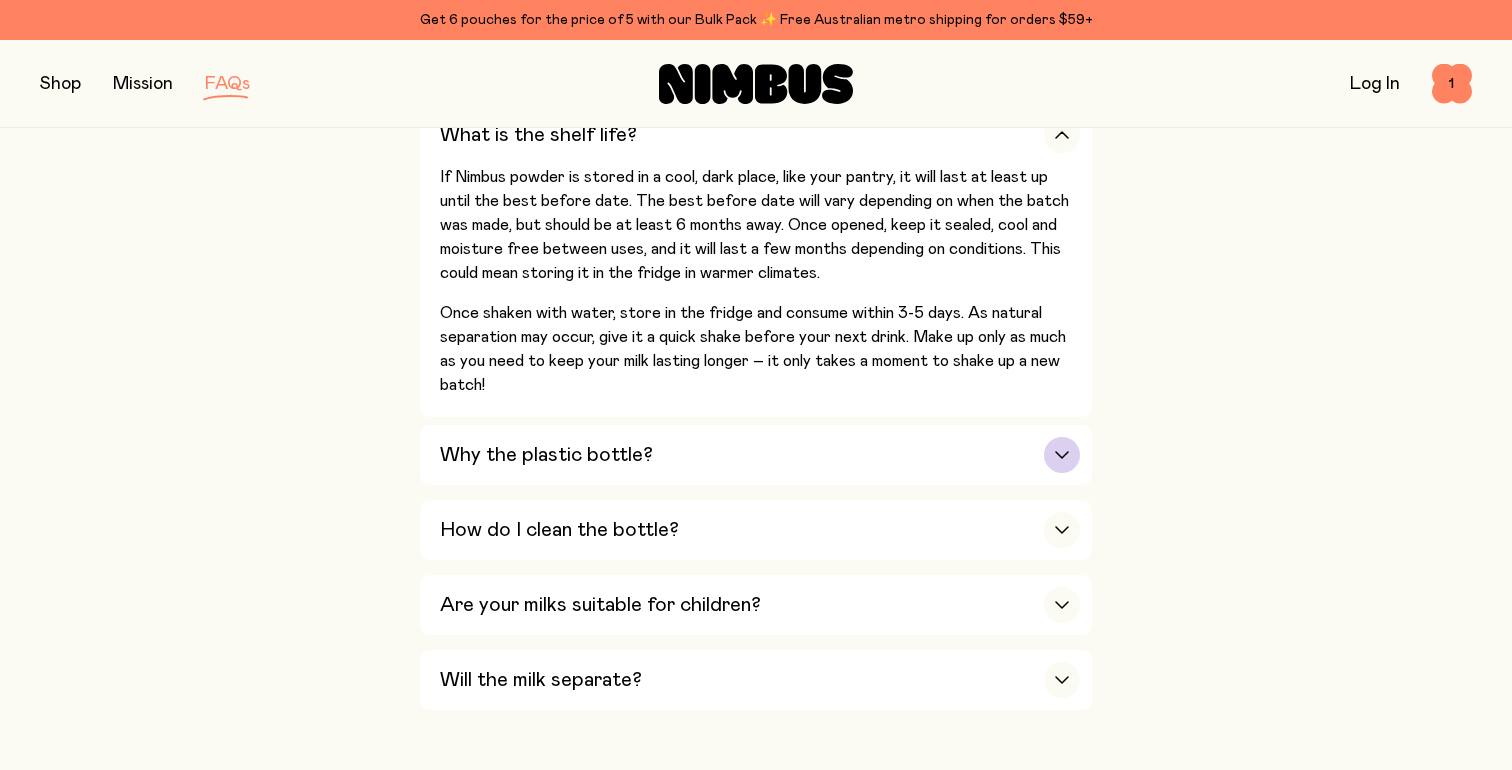 click on "Why the plastic bottle?" at bounding box center [760, 455] 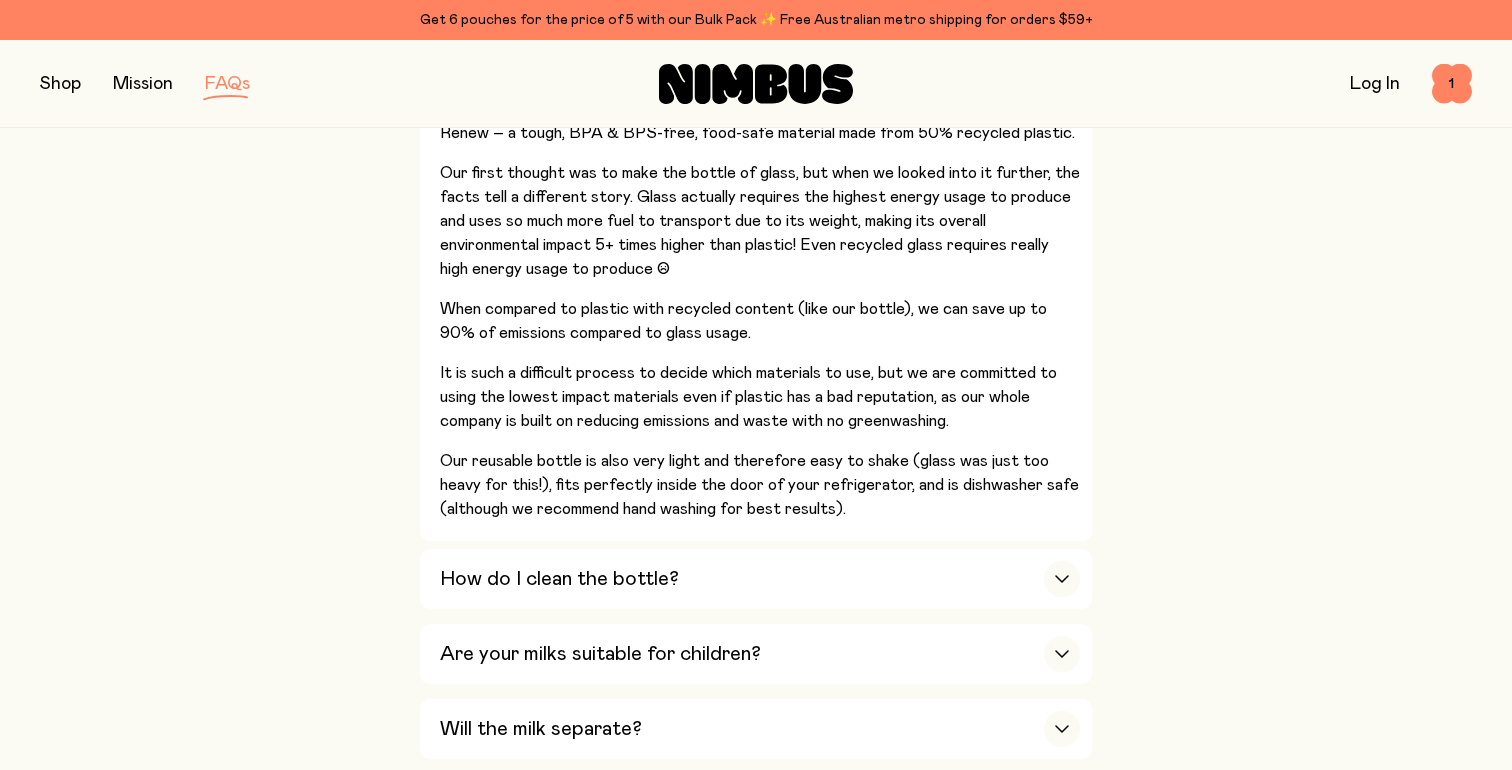 scroll, scrollTop: 1710, scrollLeft: 0, axis: vertical 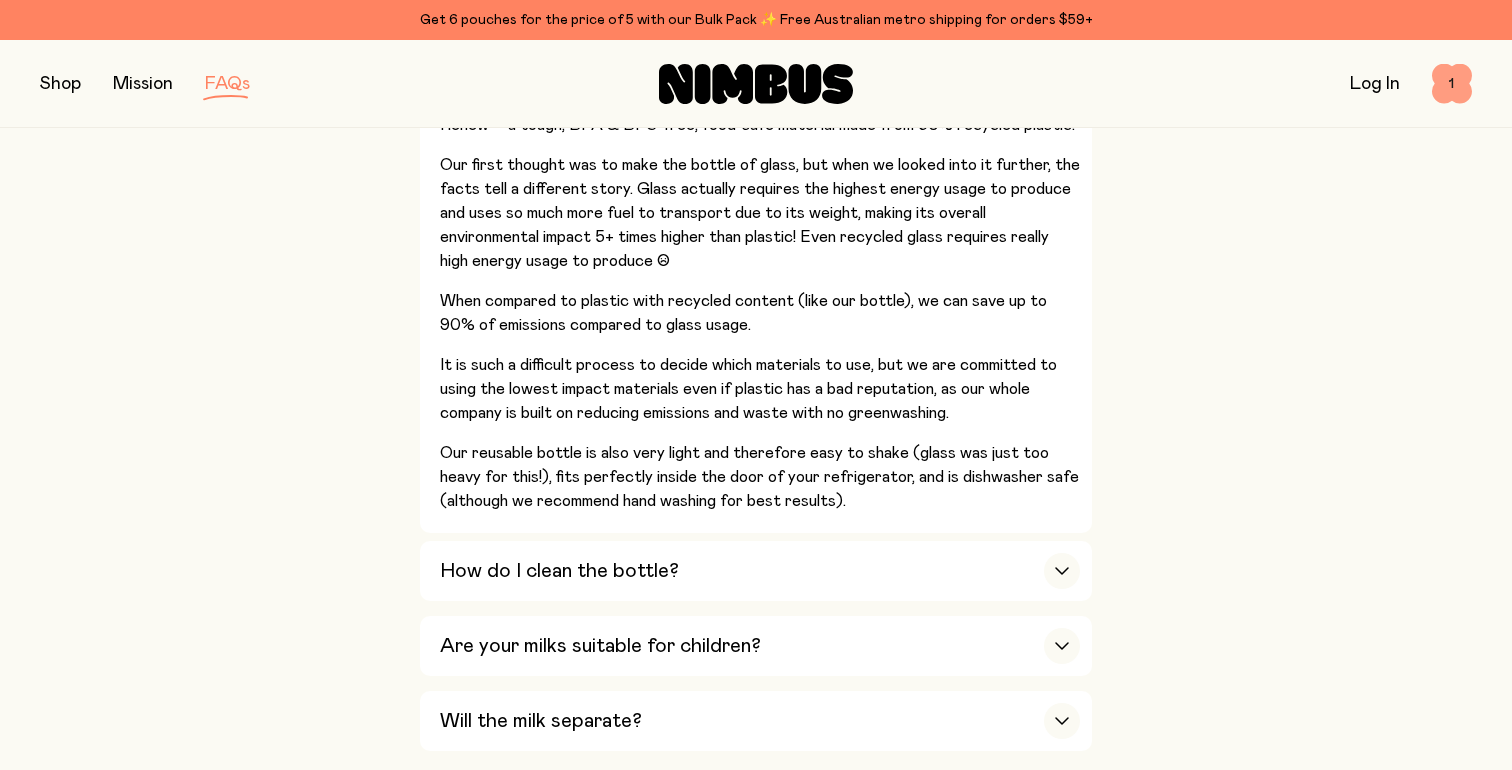 click on "1" at bounding box center [1452, 84] 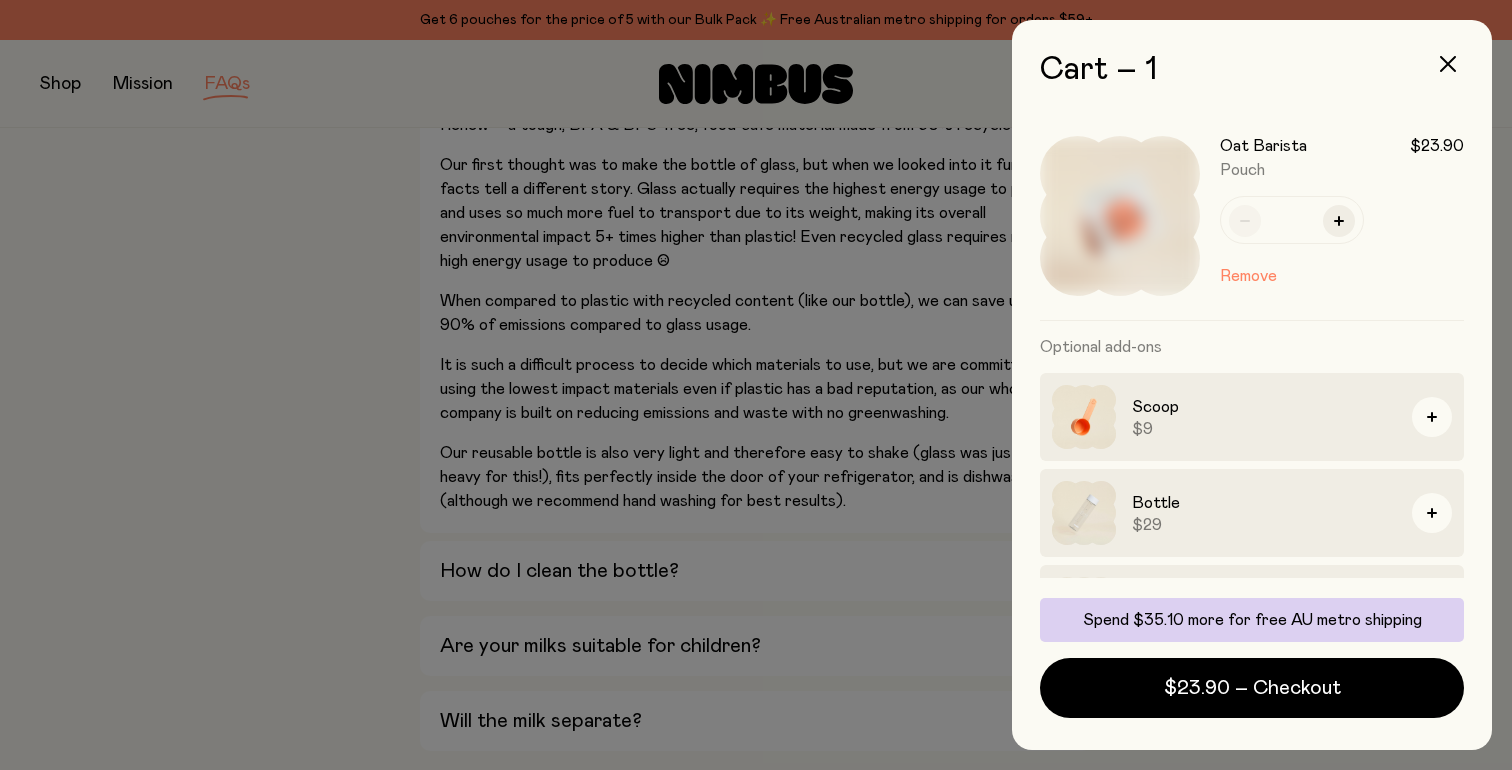 scroll, scrollTop: 0, scrollLeft: 0, axis: both 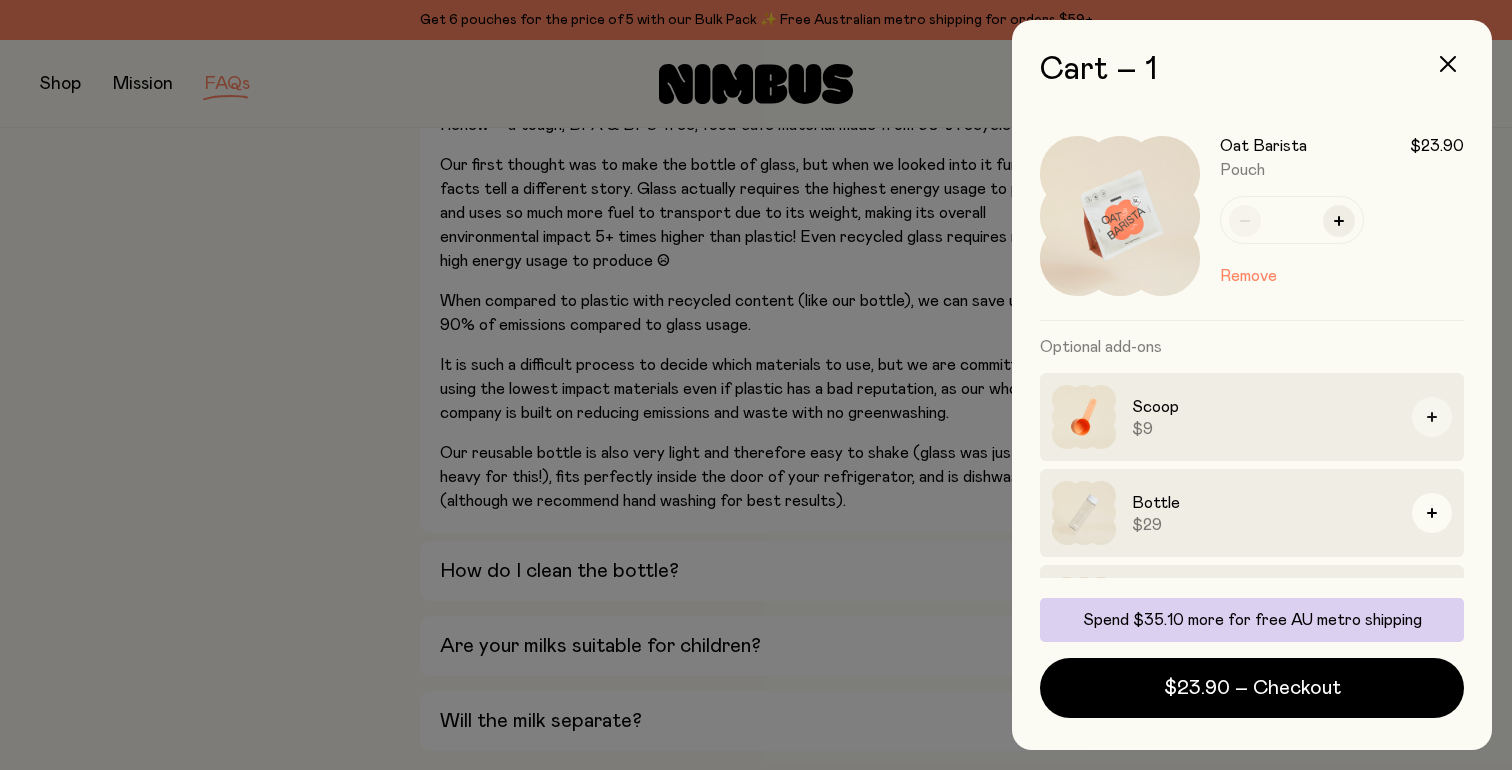 click 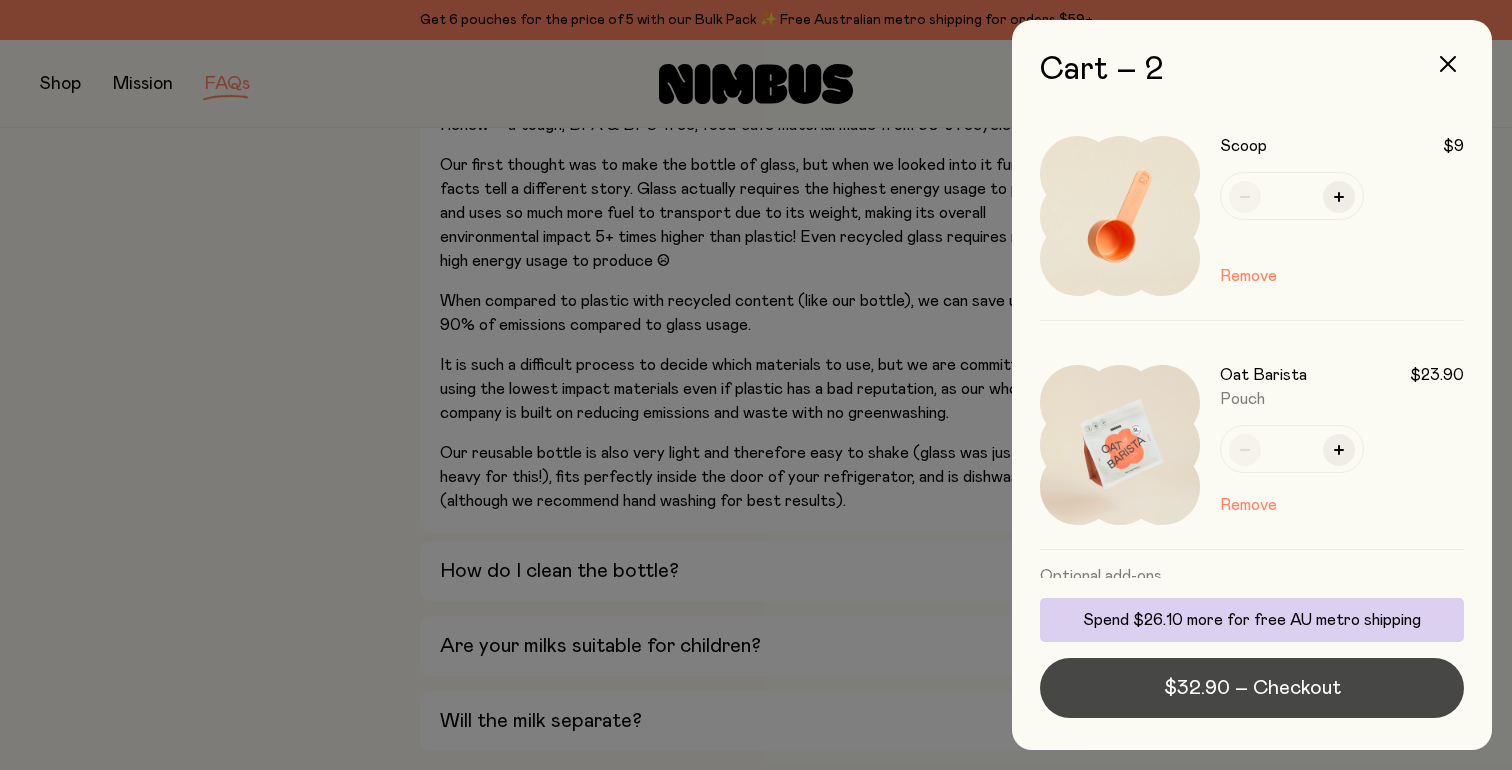 click on "$32.90 – Checkout" at bounding box center (1252, 688) 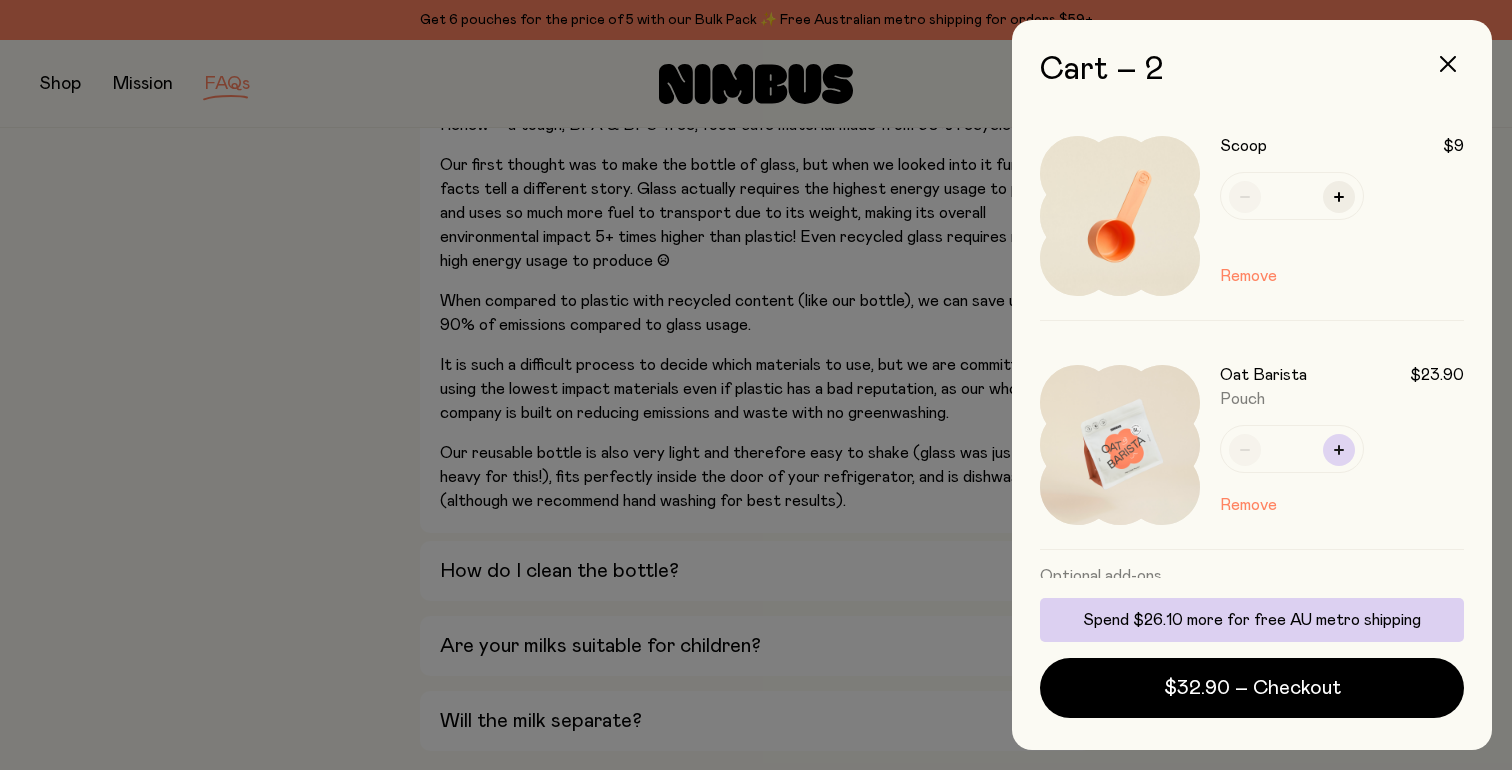 click at bounding box center (1339, 450) 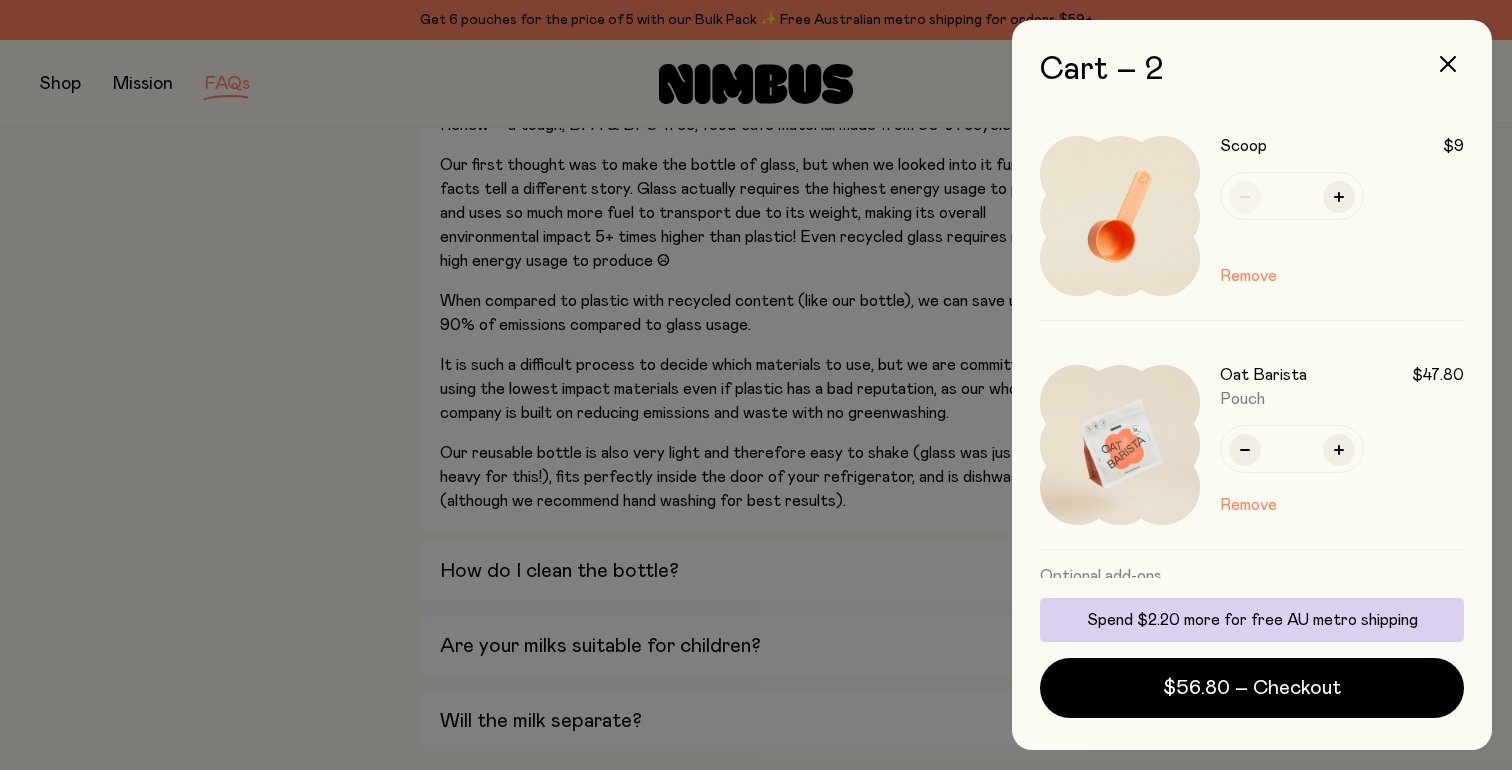 click at bounding box center [756, 385] 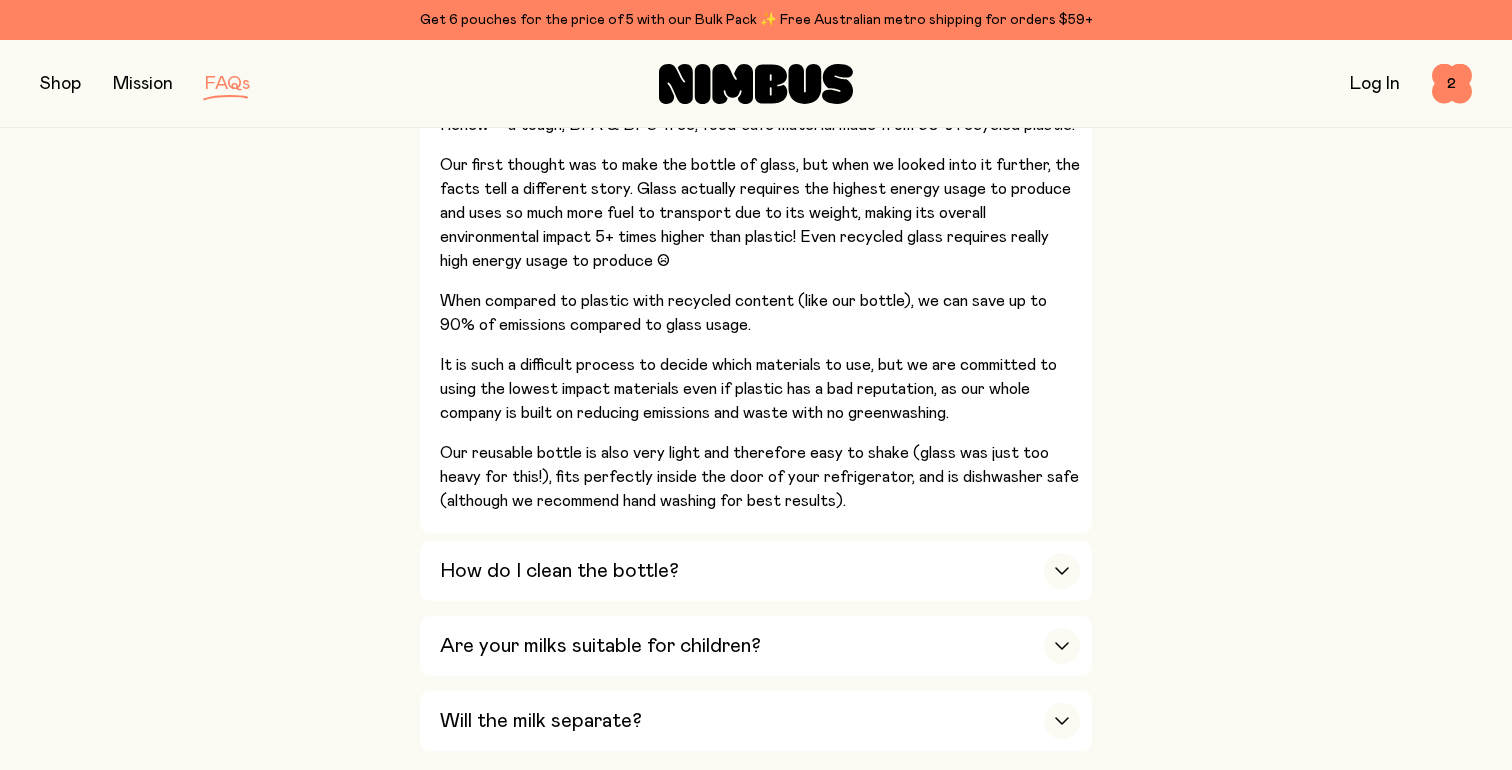 click at bounding box center (756, 385) 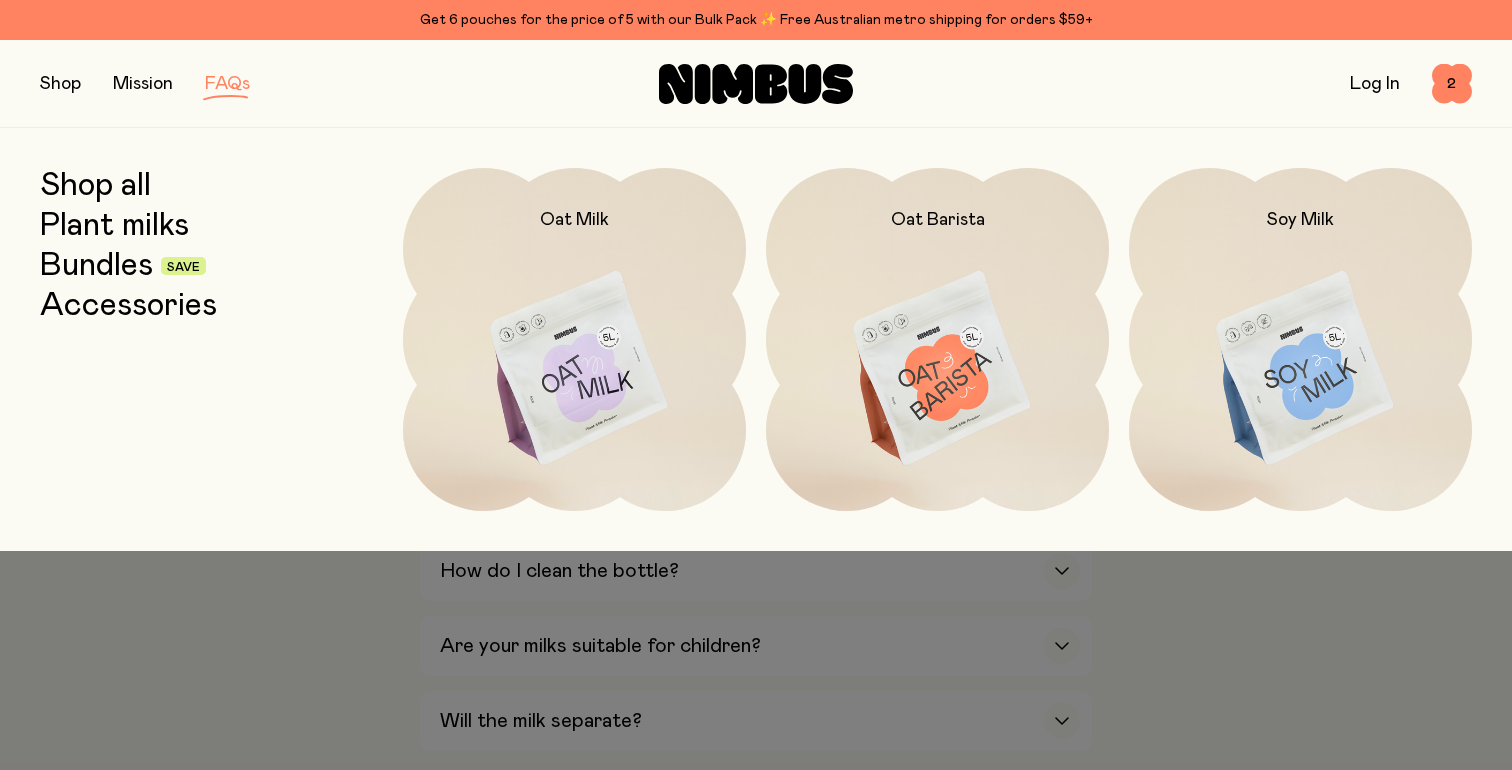 click on "Accessories" at bounding box center (128, 306) 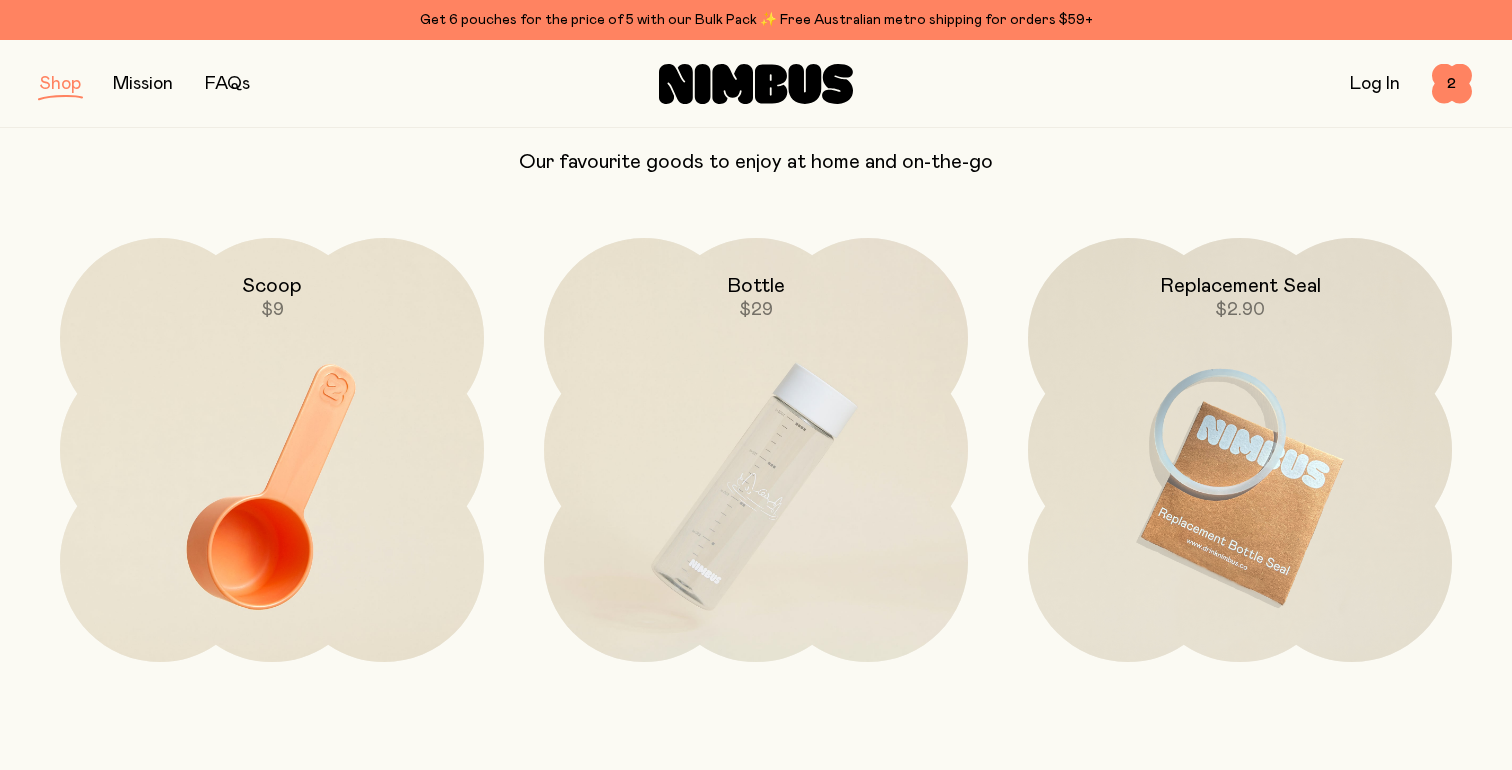 scroll, scrollTop: 167, scrollLeft: 0, axis: vertical 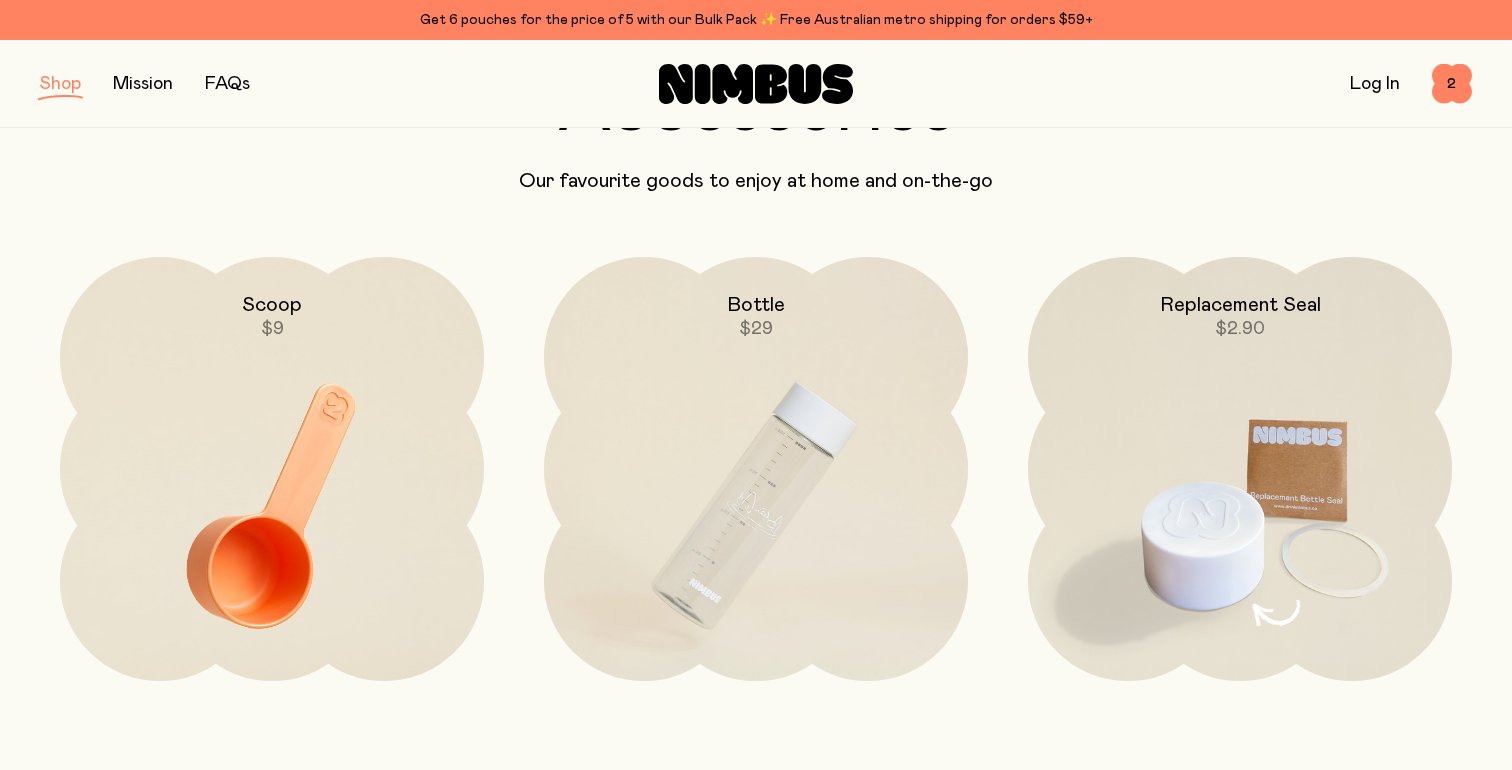 click at bounding box center [1240, 506] 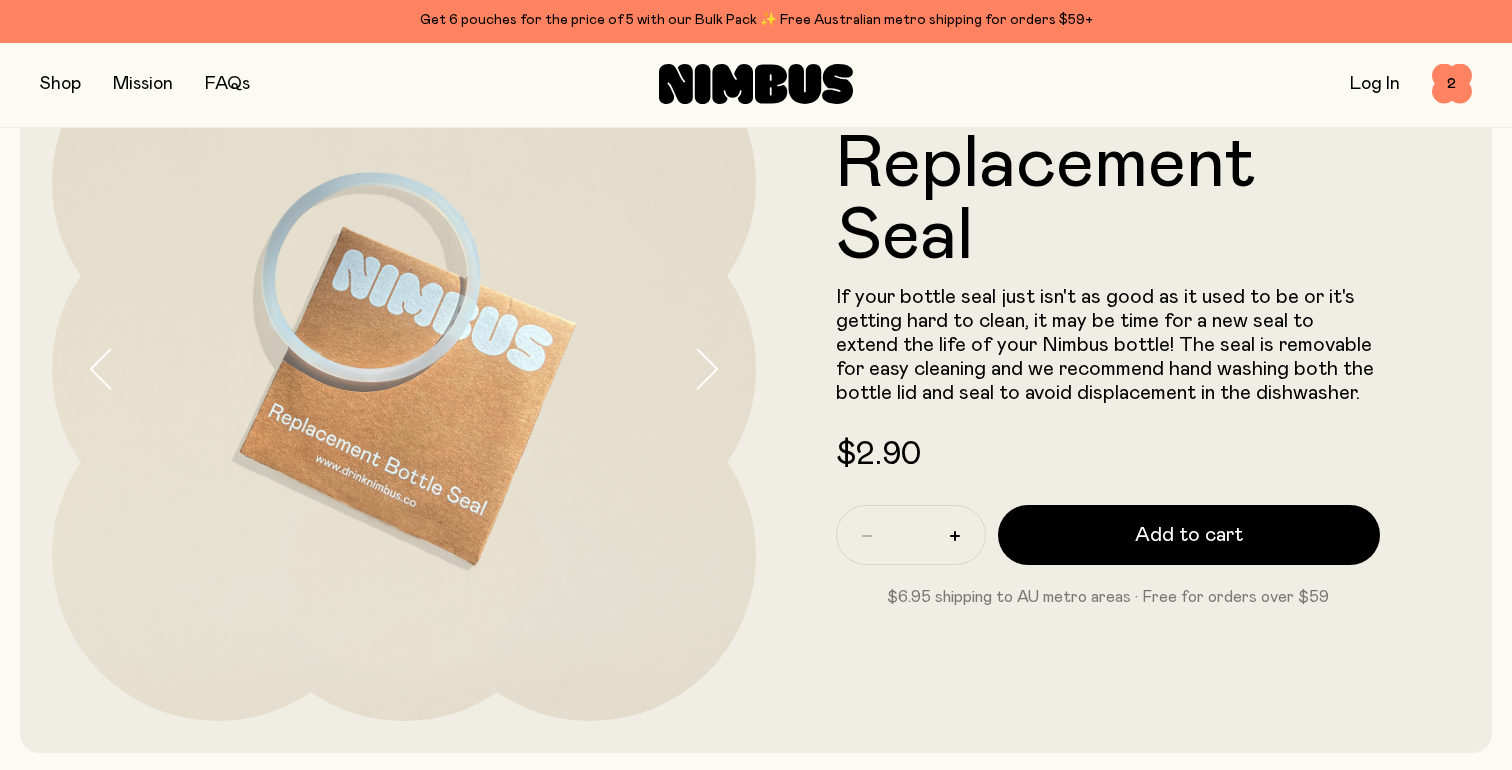 scroll, scrollTop: 0, scrollLeft: 0, axis: both 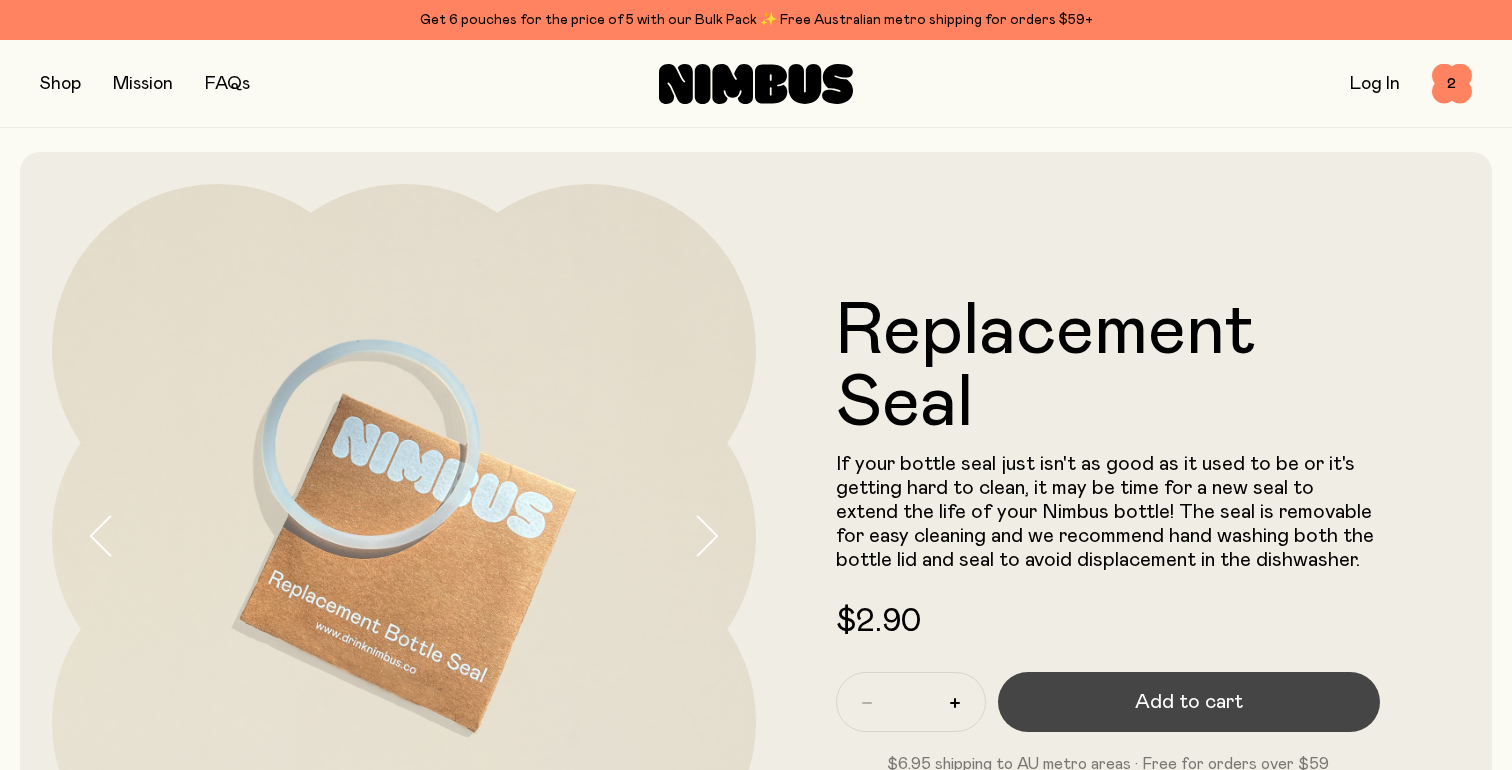 click on "Add to cart" at bounding box center (1189, 702) 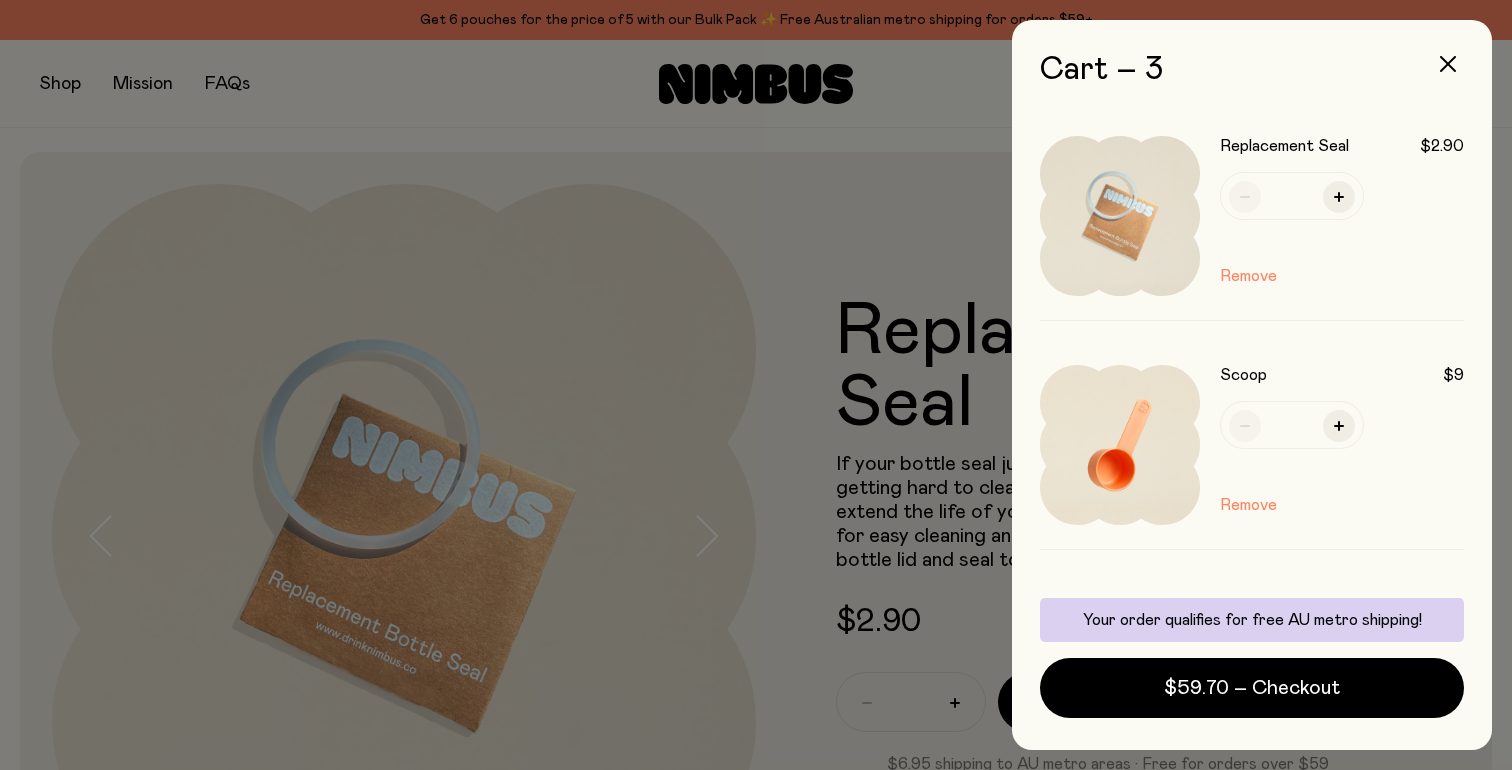 click on "Cart – 3 Replacement Seal $2.90 *  Remove  Scoop $9 *  Remove  Oat Barista $47.80 Pouch *  Remove  Optional add-ons Bottle $29 Your order qualifies for free AU metro shipping! $59.70 – Checkout" 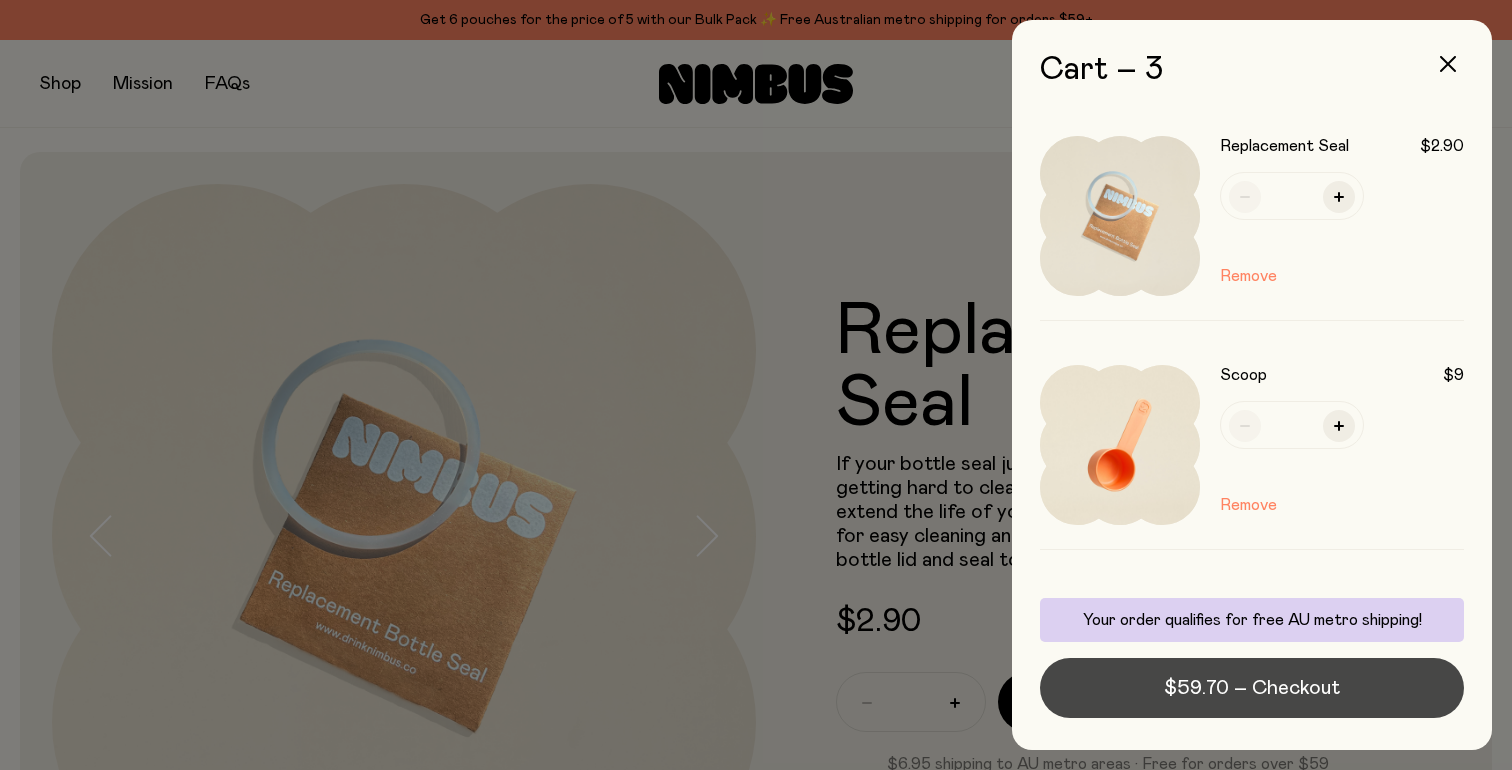 click on "$59.70 – Checkout" at bounding box center [1252, 688] 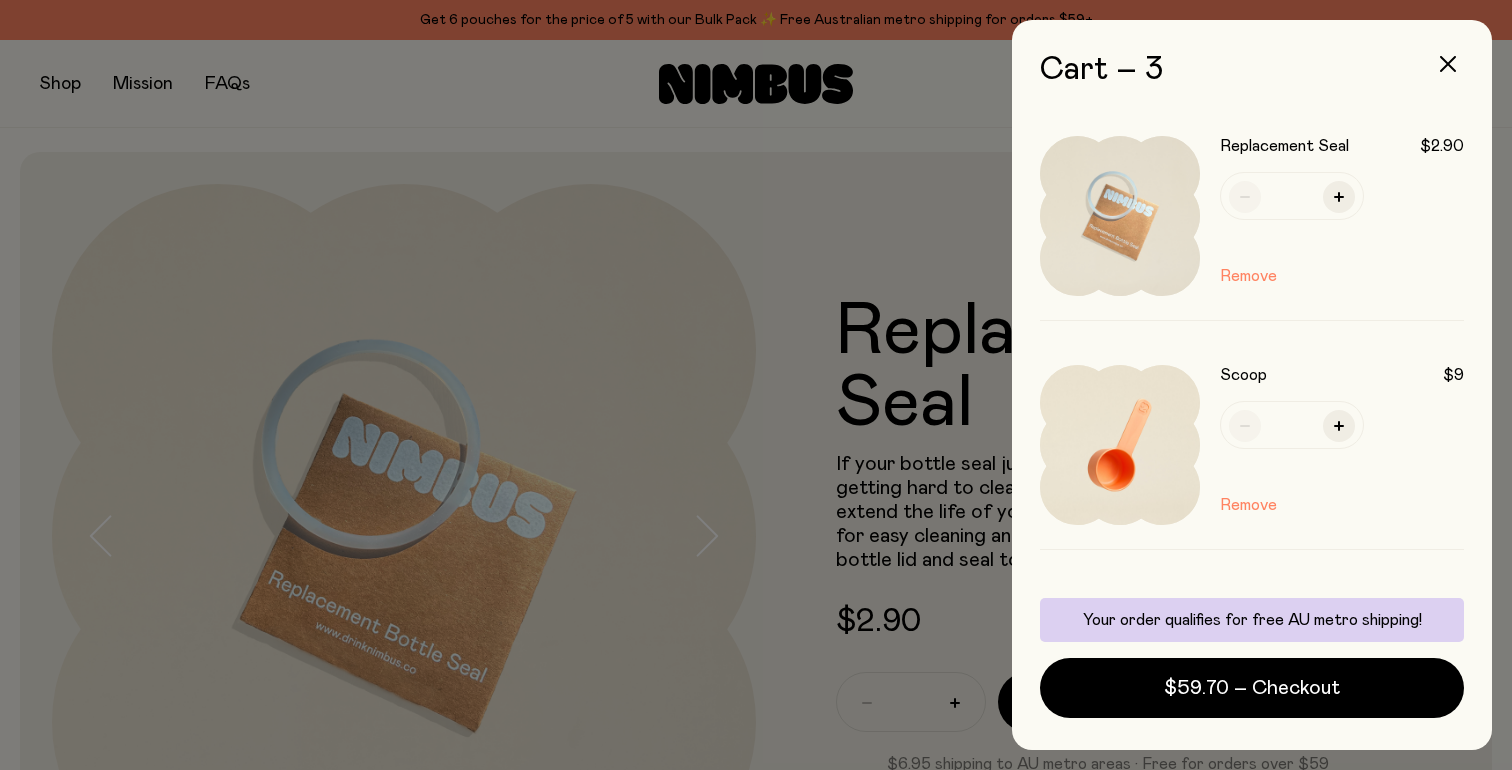 click at bounding box center (756, 385) 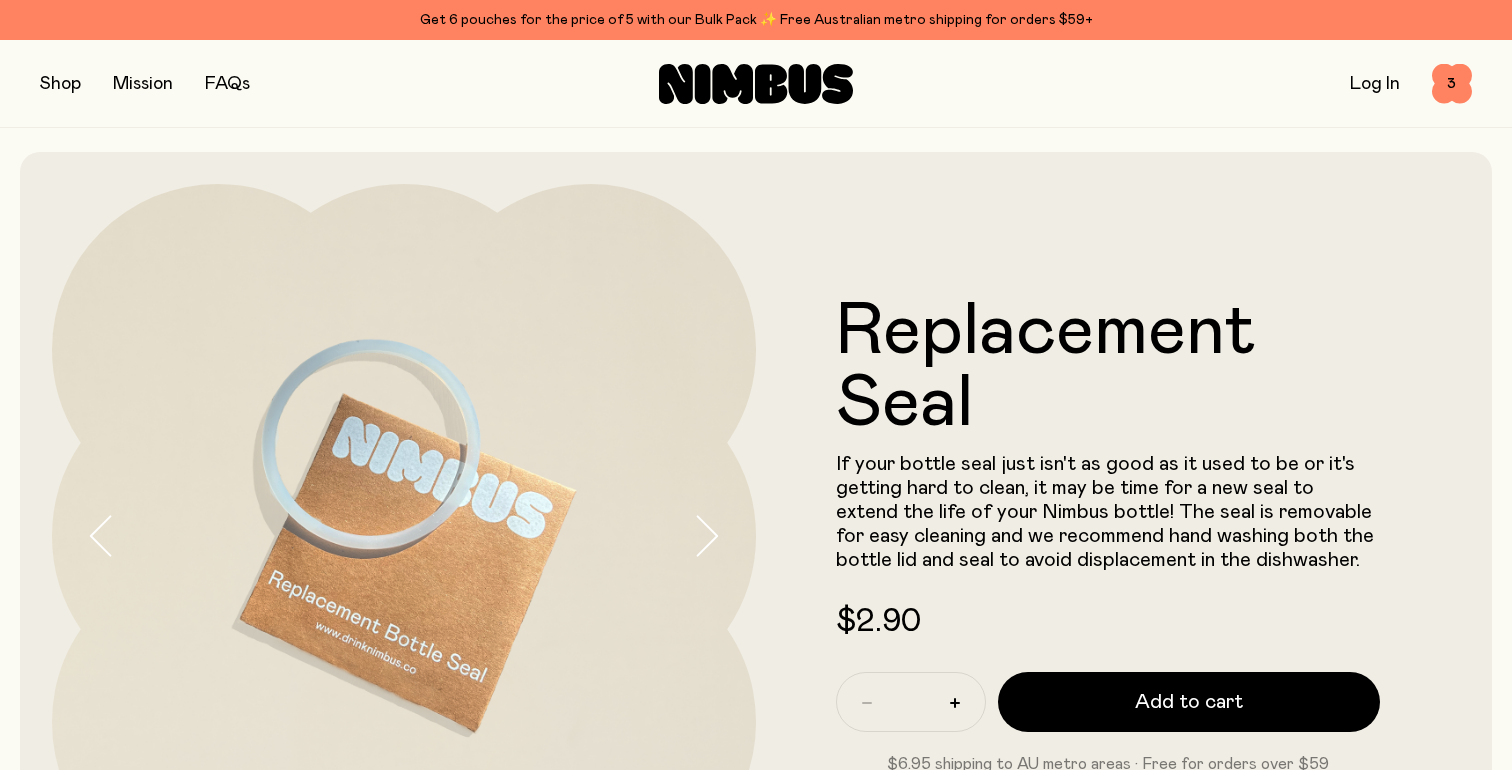 click at bounding box center [756, 385] 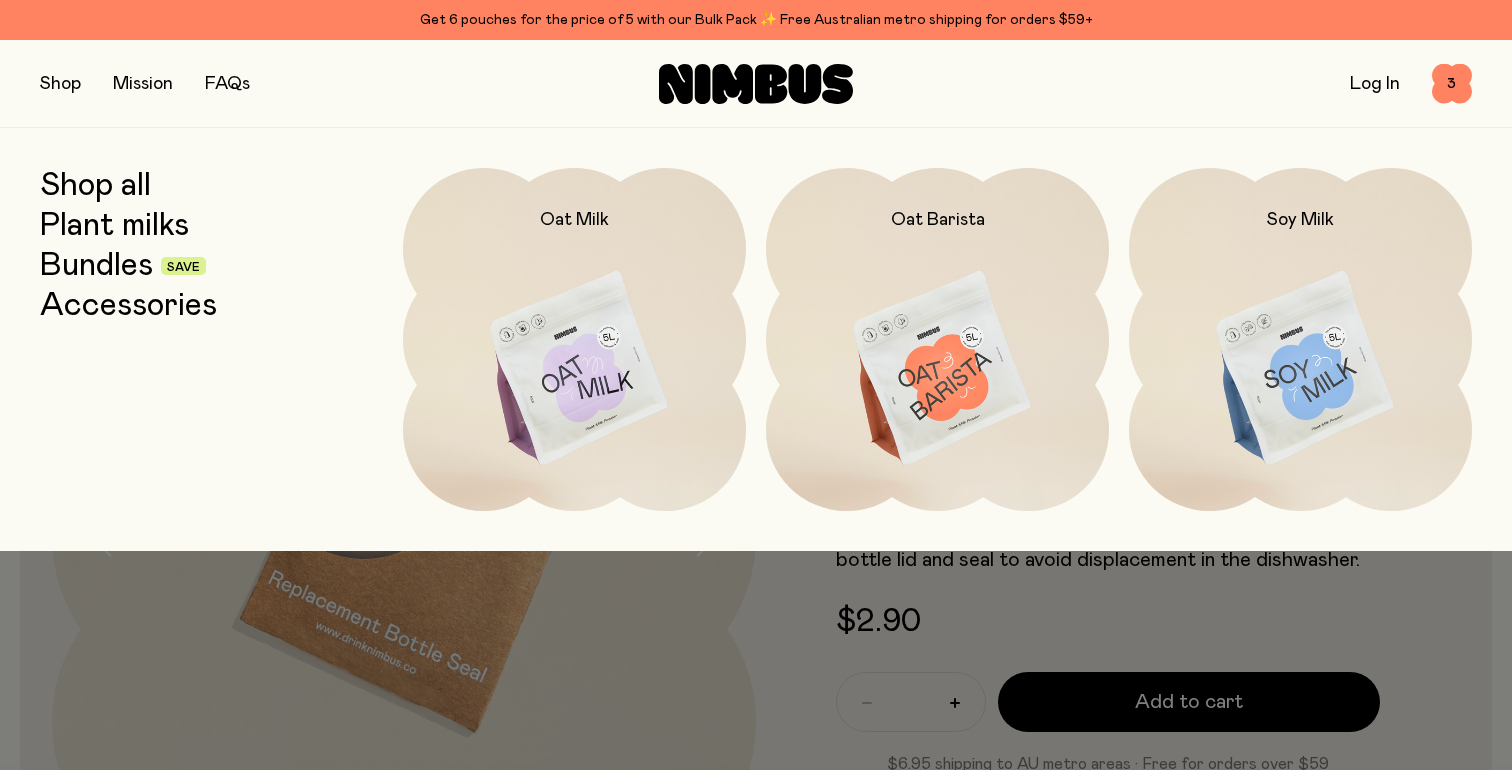 click on "Bundles" at bounding box center [96, 266] 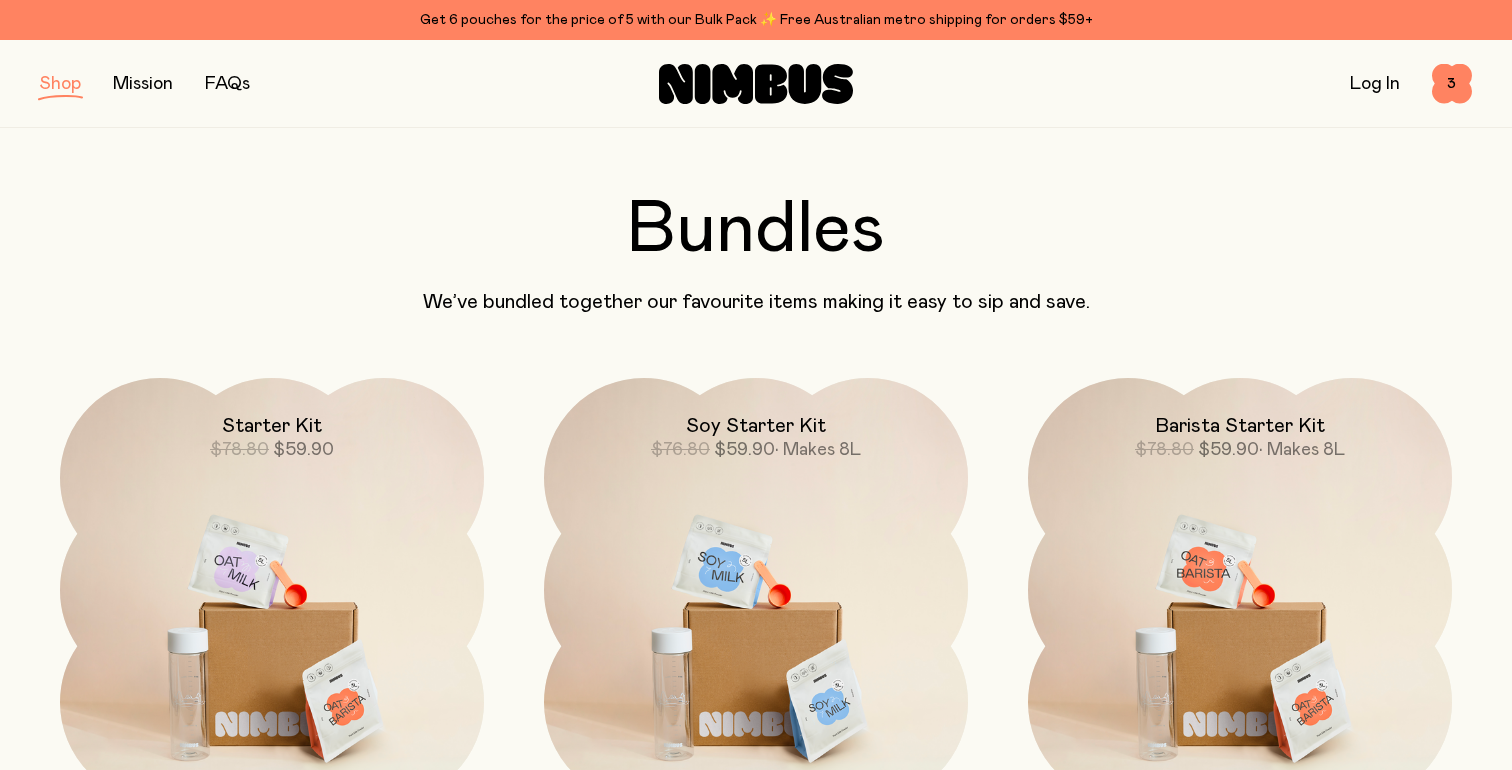 scroll, scrollTop: 88, scrollLeft: 0, axis: vertical 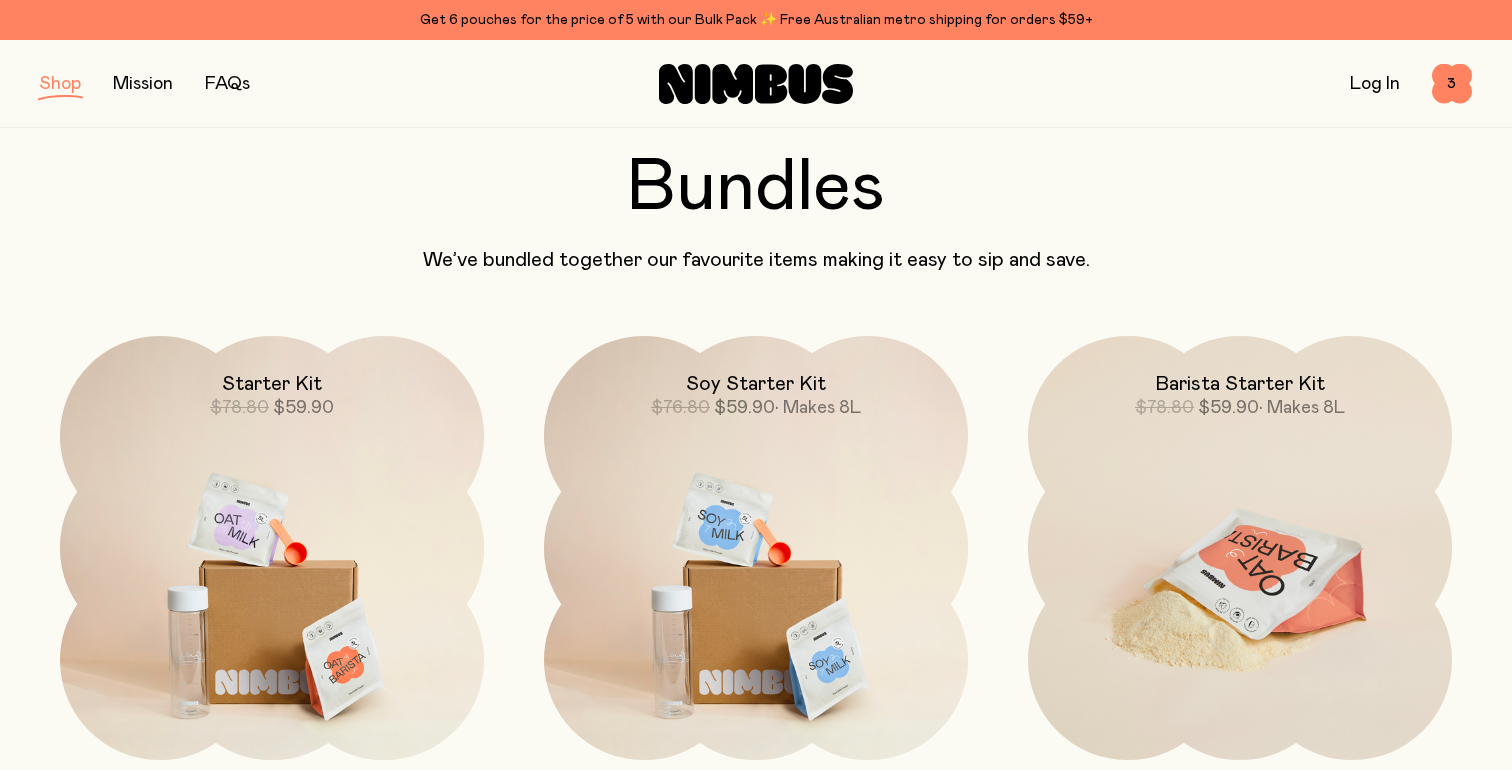 click at bounding box center [1240, 585] 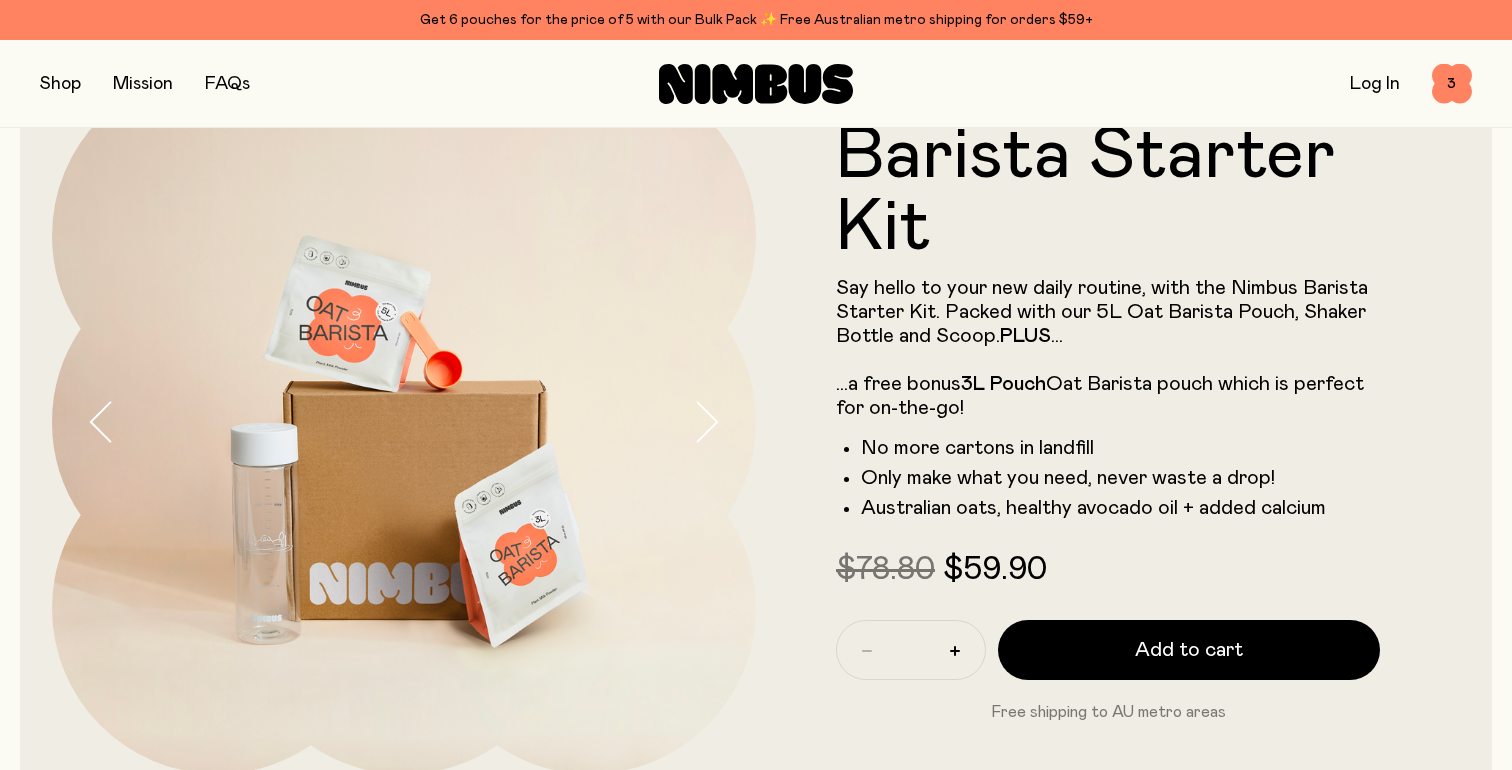 scroll, scrollTop: 115, scrollLeft: 0, axis: vertical 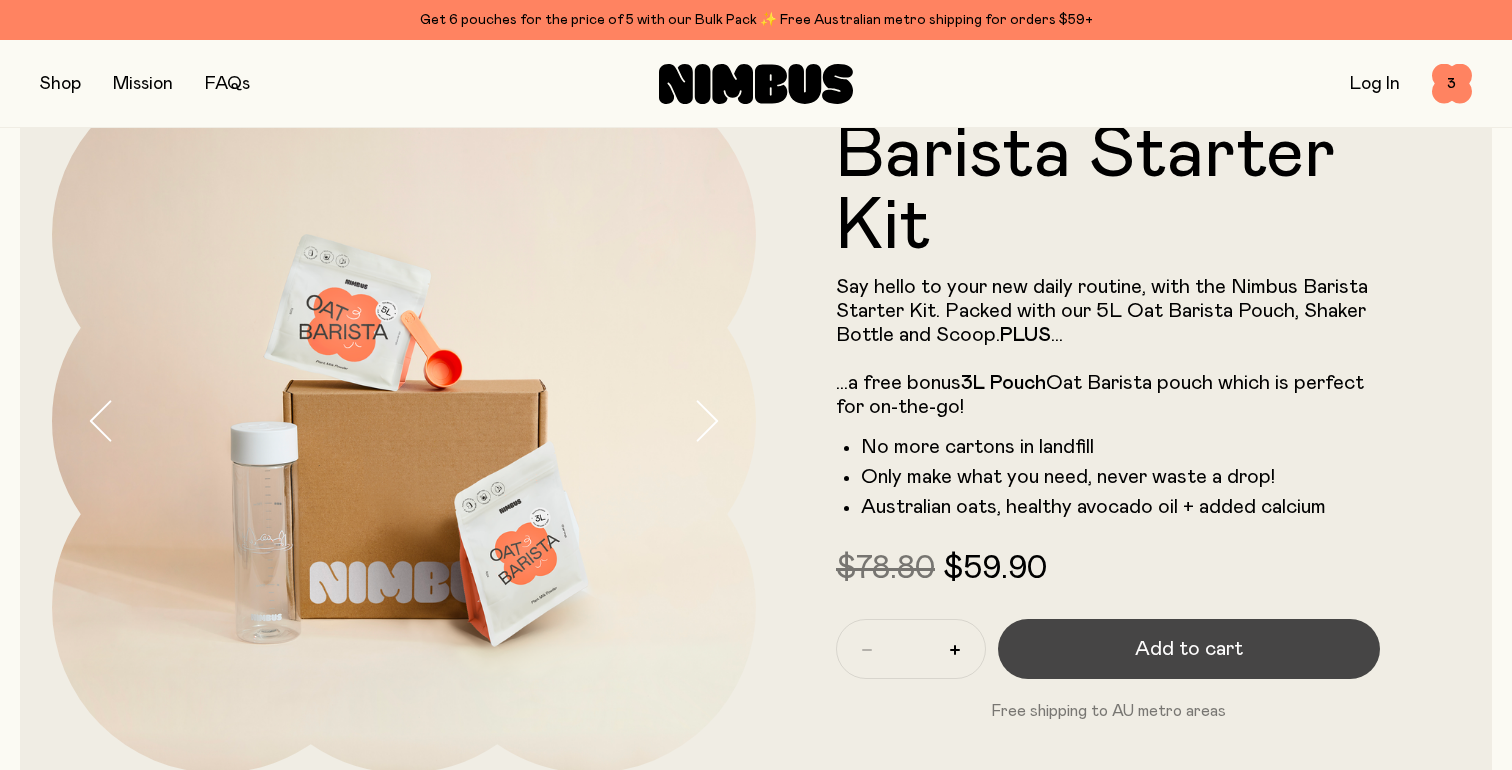 click on "Add to cart" at bounding box center (1189, 649) 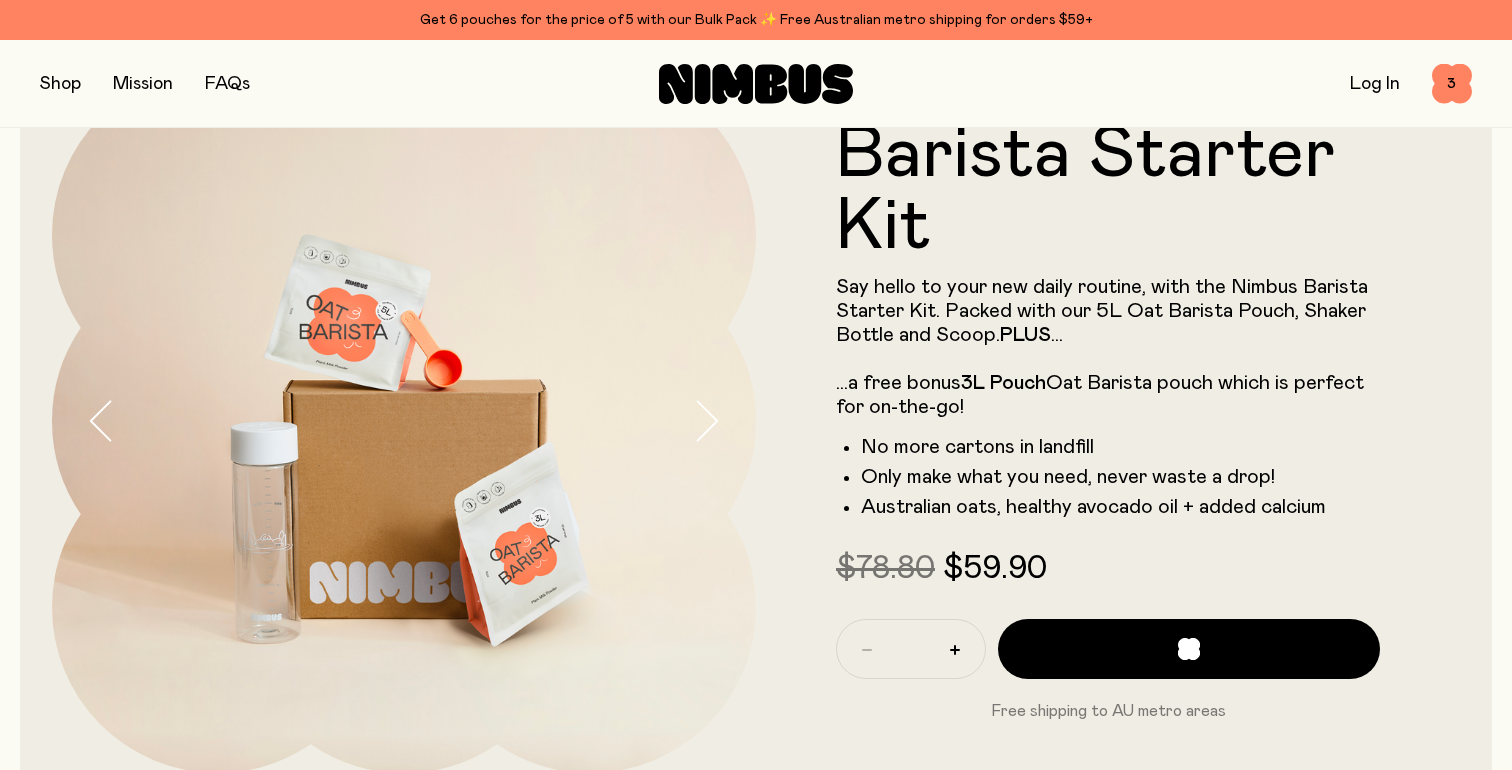scroll, scrollTop: 0, scrollLeft: 0, axis: both 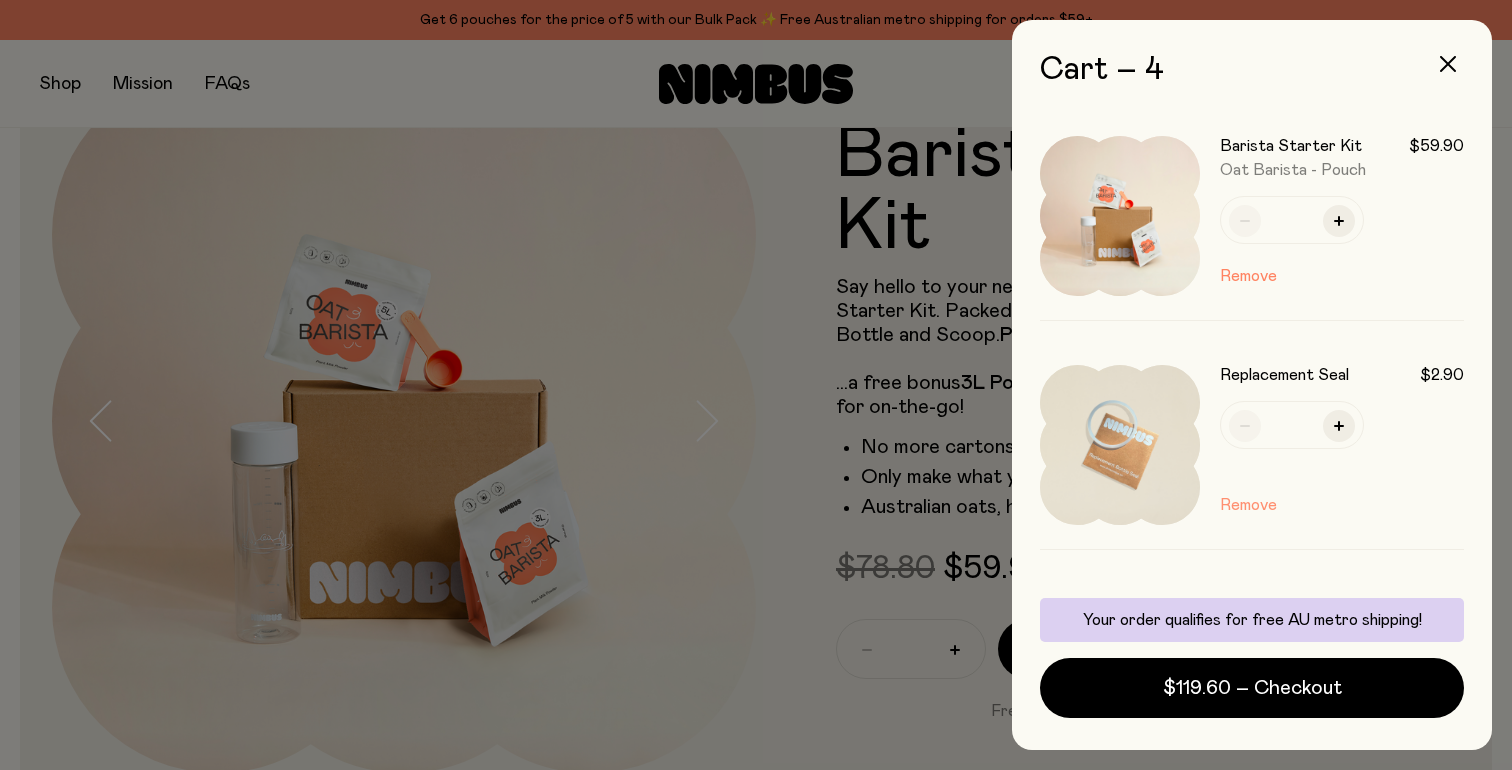 click on "Remove" at bounding box center (1248, 505) 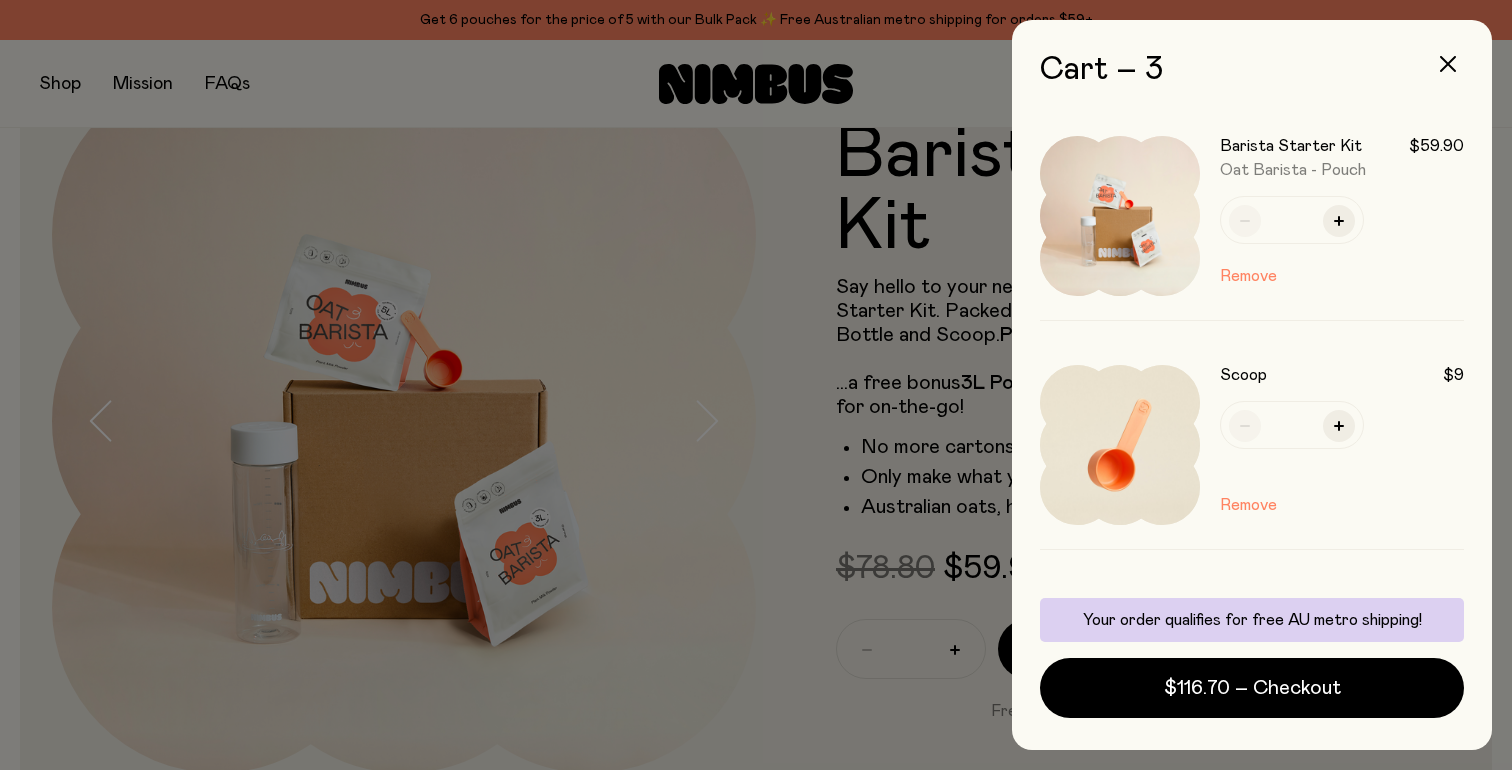 click on "Remove" at bounding box center [1248, 505] 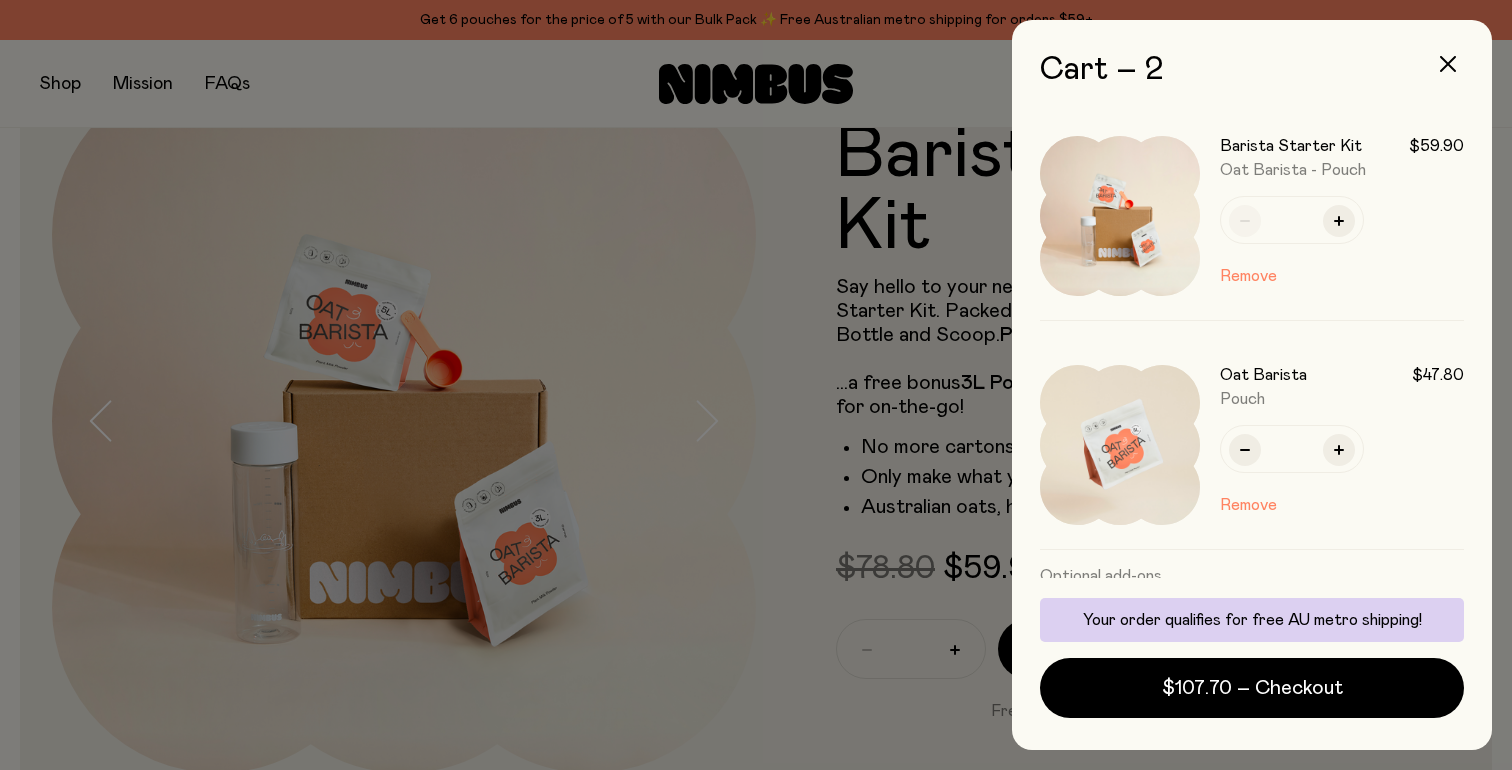 click on "Remove" at bounding box center (1248, 505) 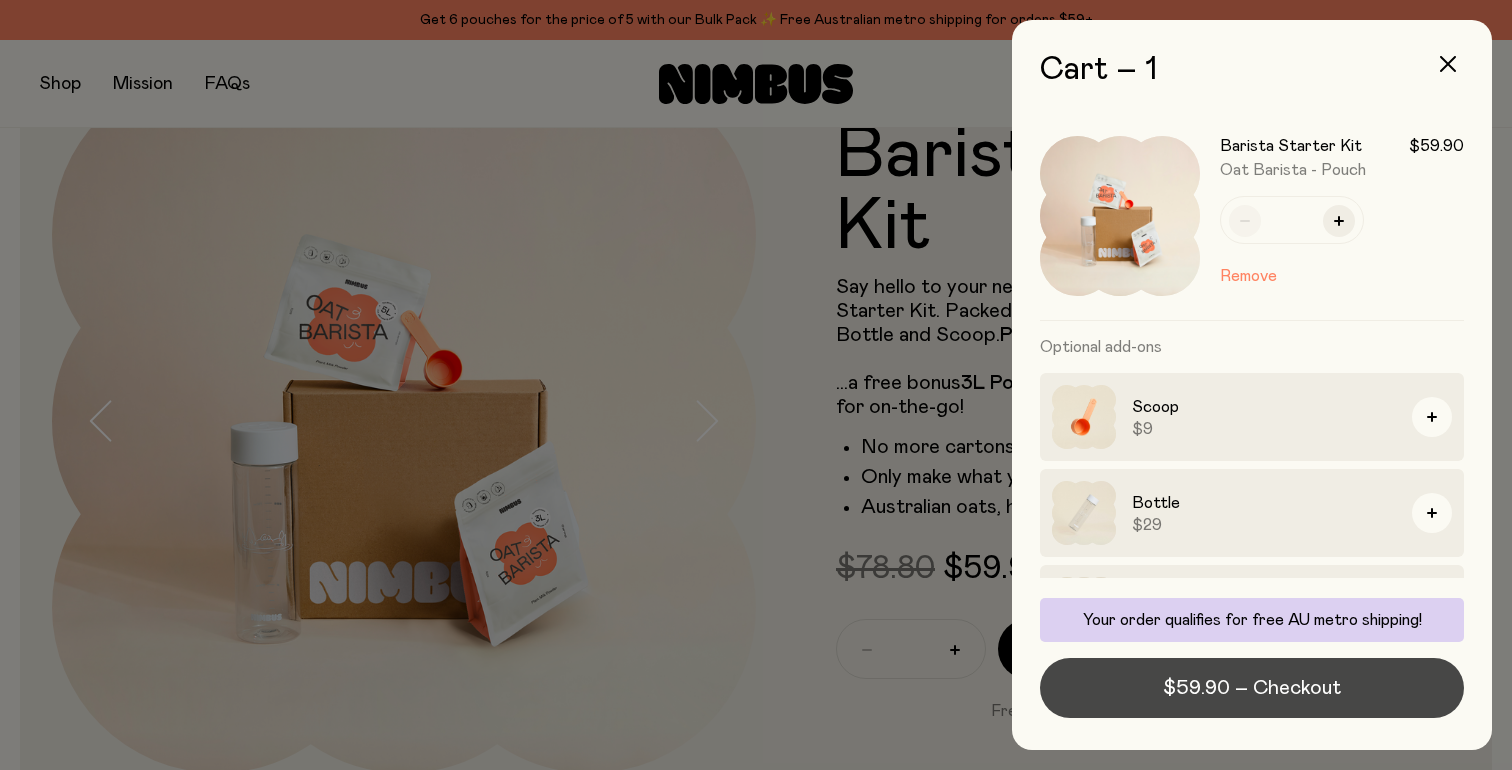 click on "$59.90 – Checkout" at bounding box center (1252, 688) 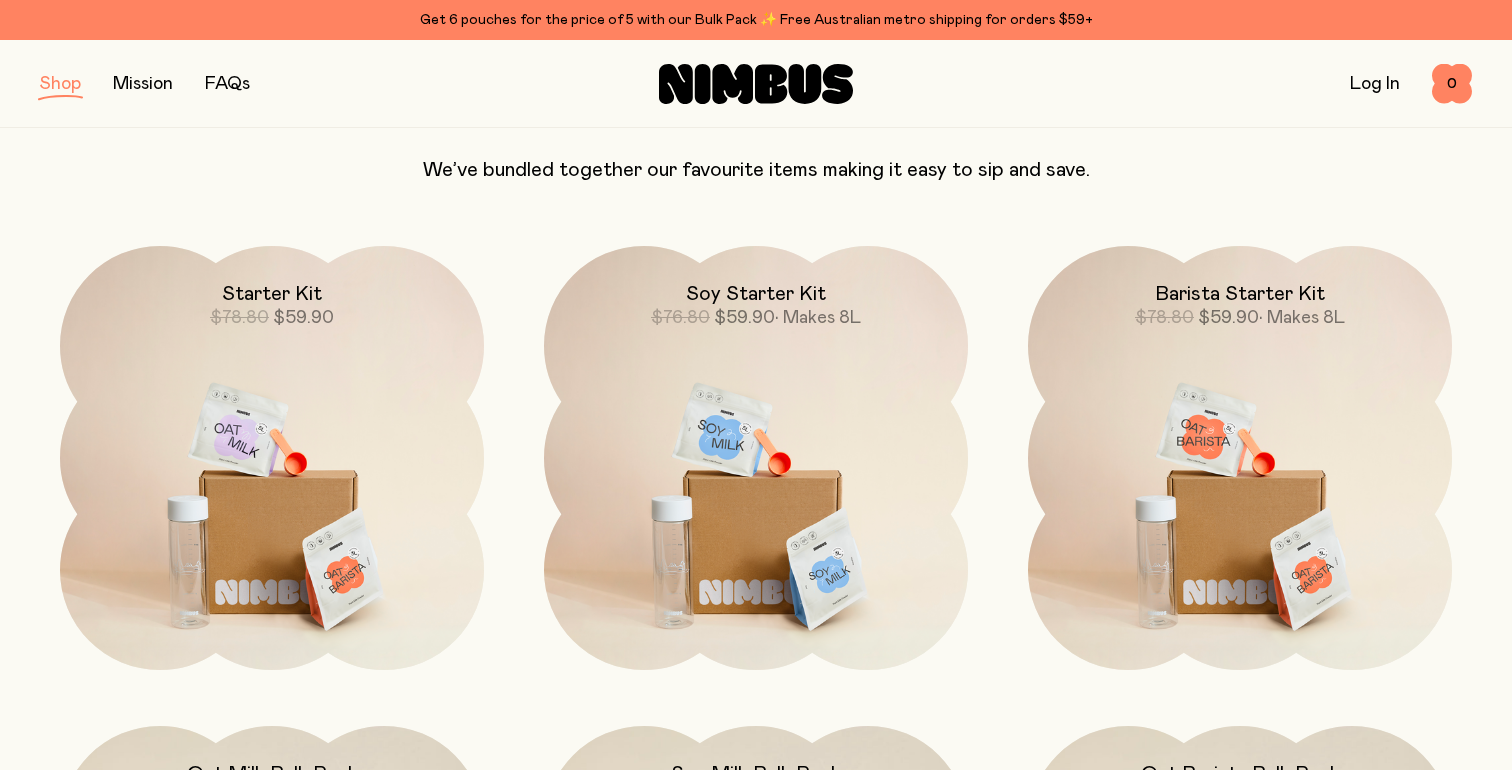 scroll, scrollTop: 184, scrollLeft: 0, axis: vertical 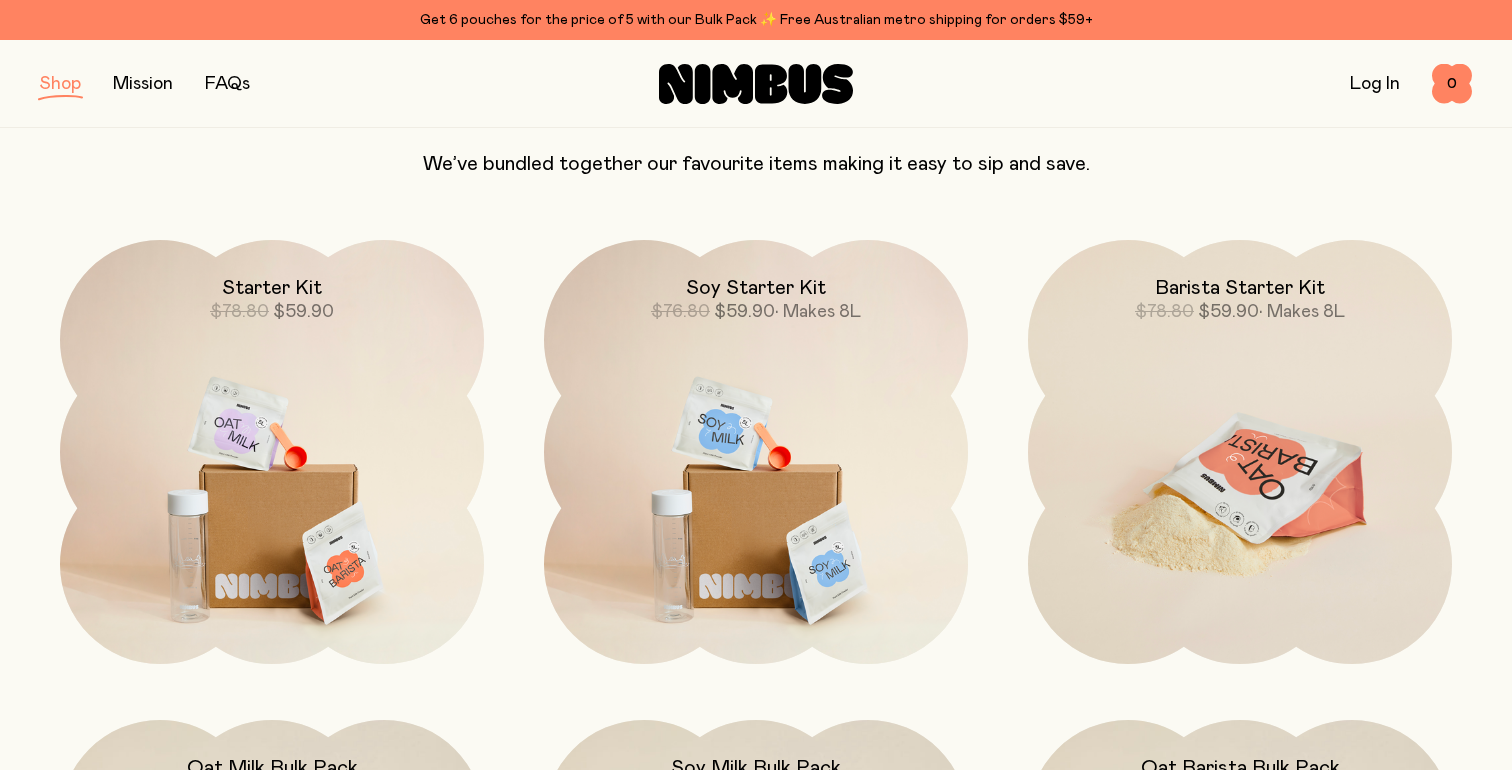 click at bounding box center (1240, 489) 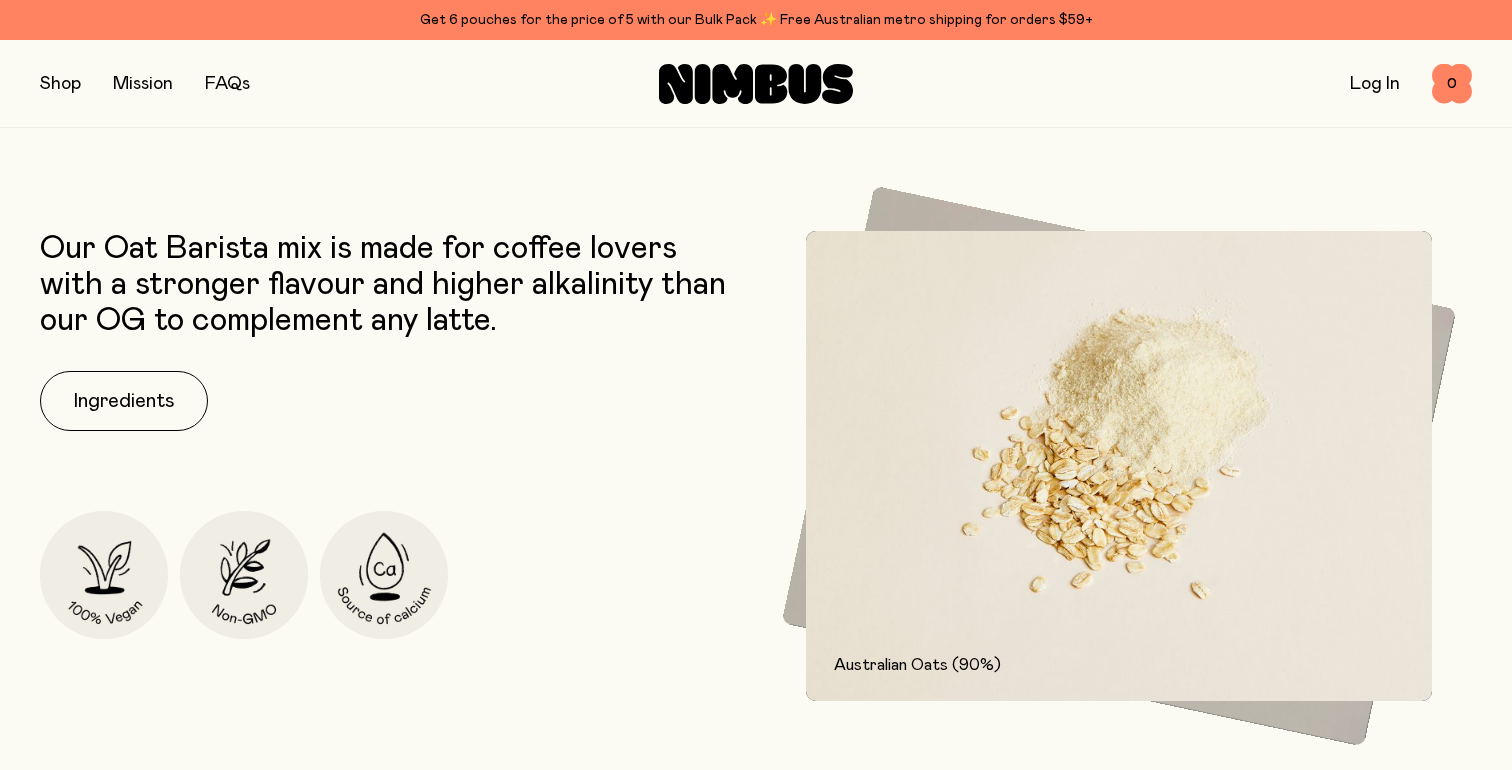 scroll, scrollTop: 2470, scrollLeft: 0, axis: vertical 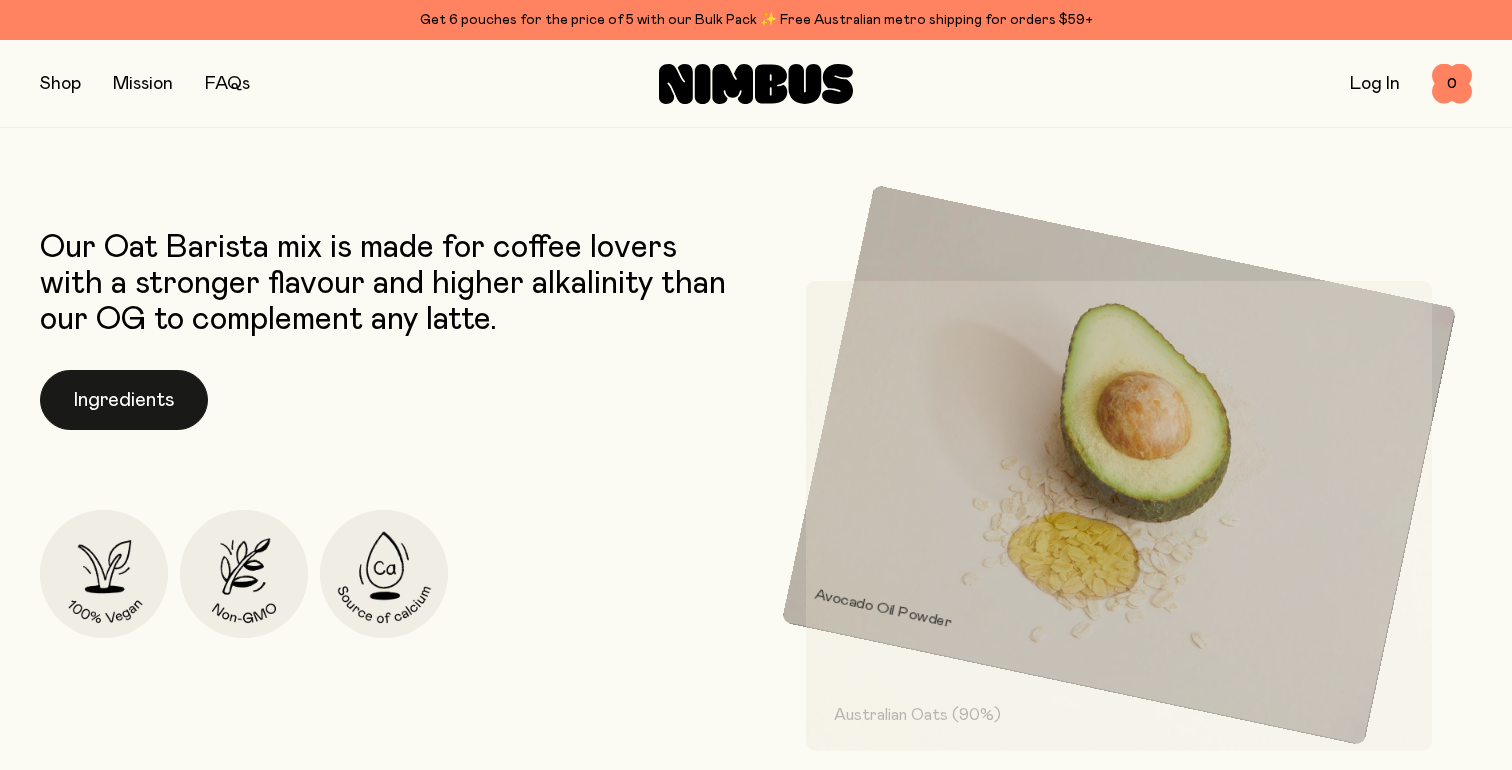 click on "Ingredients" at bounding box center [124, 400] 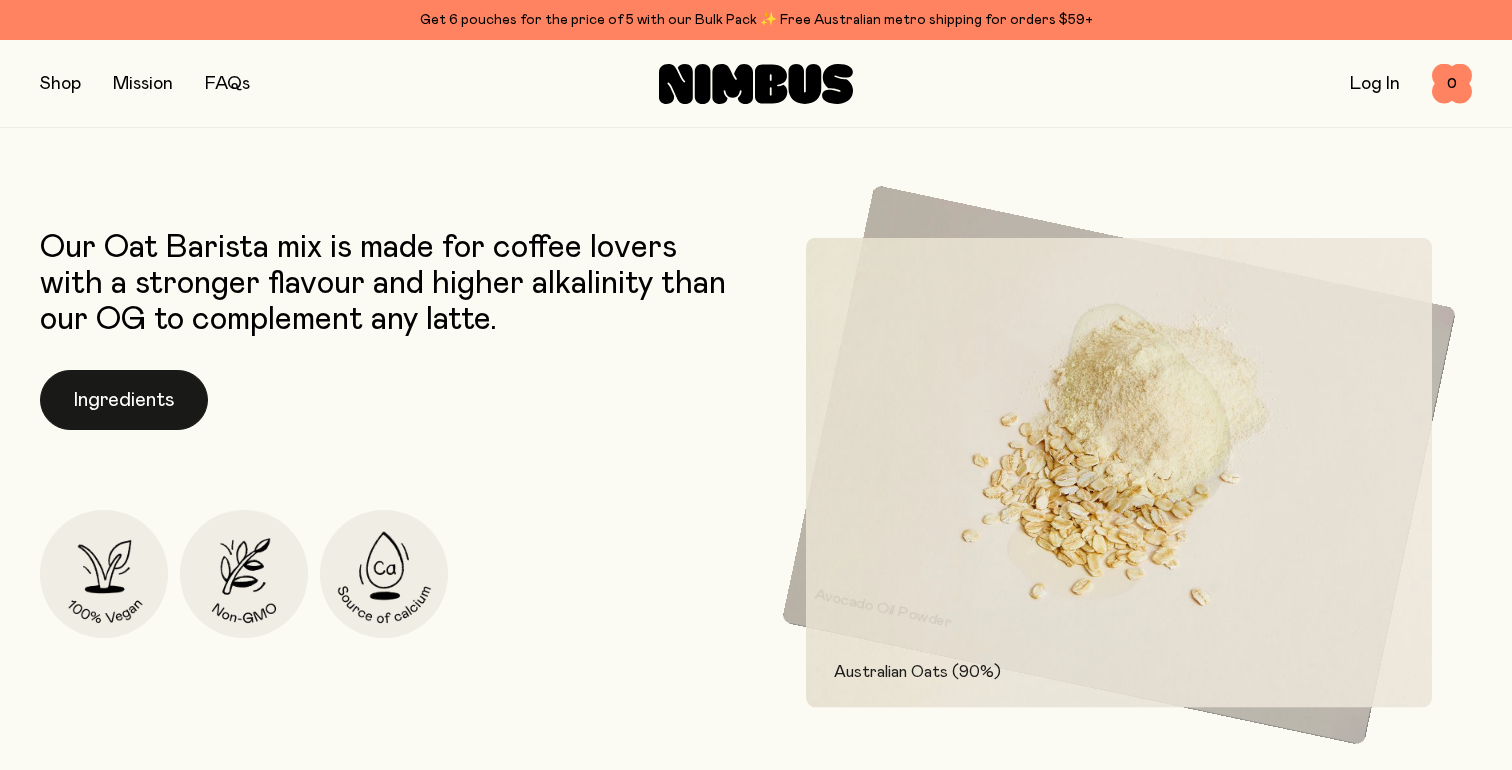 scroll, scrollTop: 0, scrollLeft: 0, axis: both 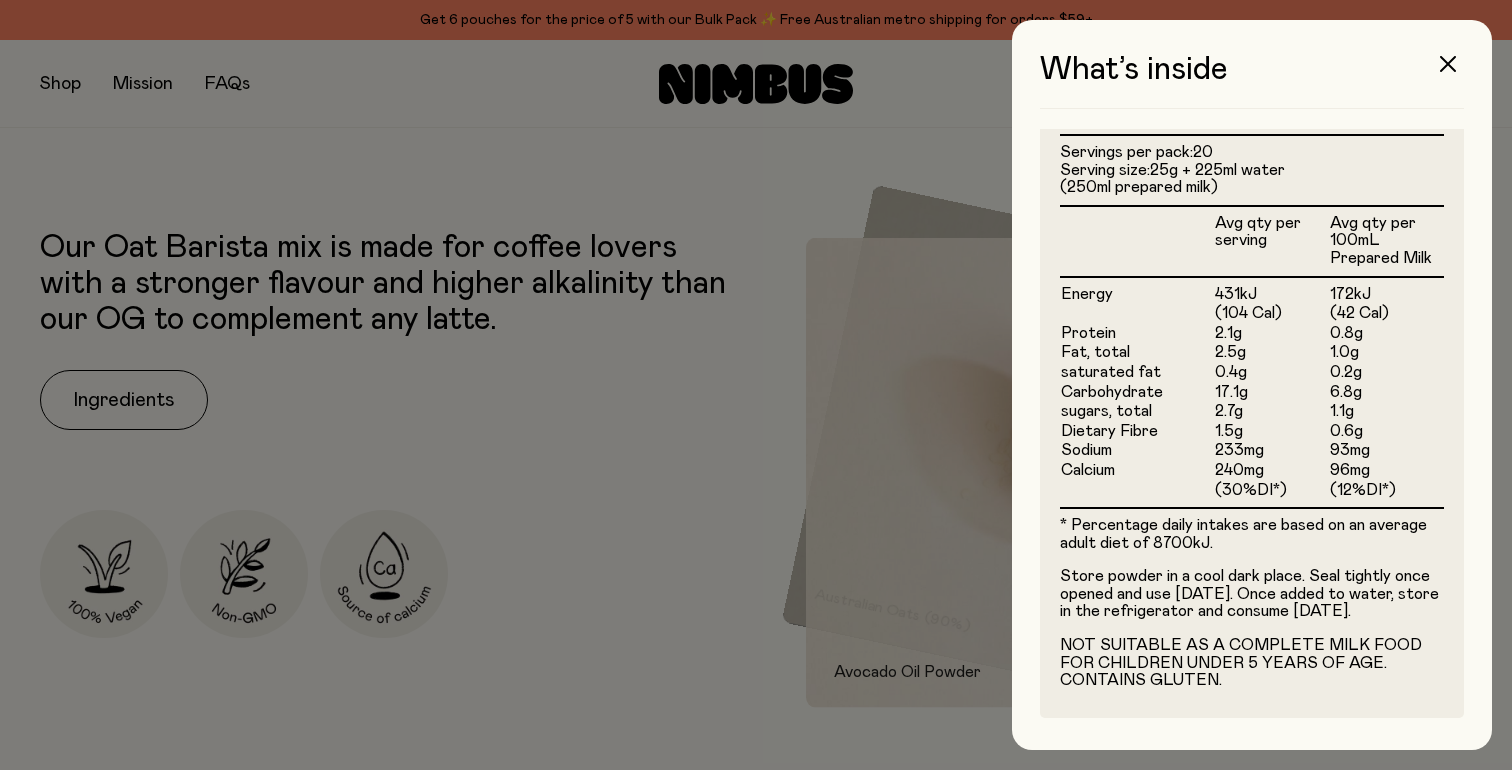 click at bounding box center (756, 385) 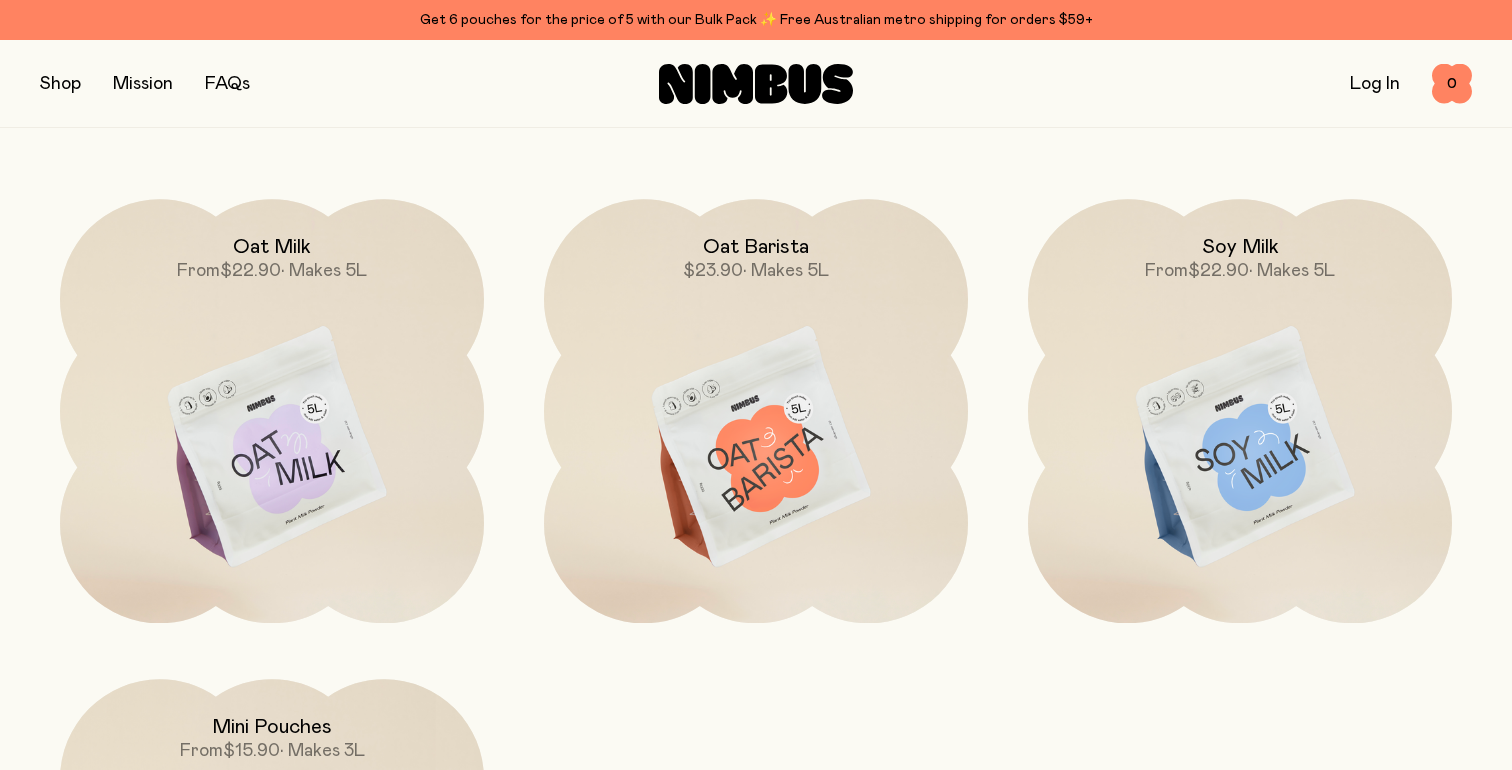 scroll, scrollTop: 5708, scrollLeft: 0, axis: vertical 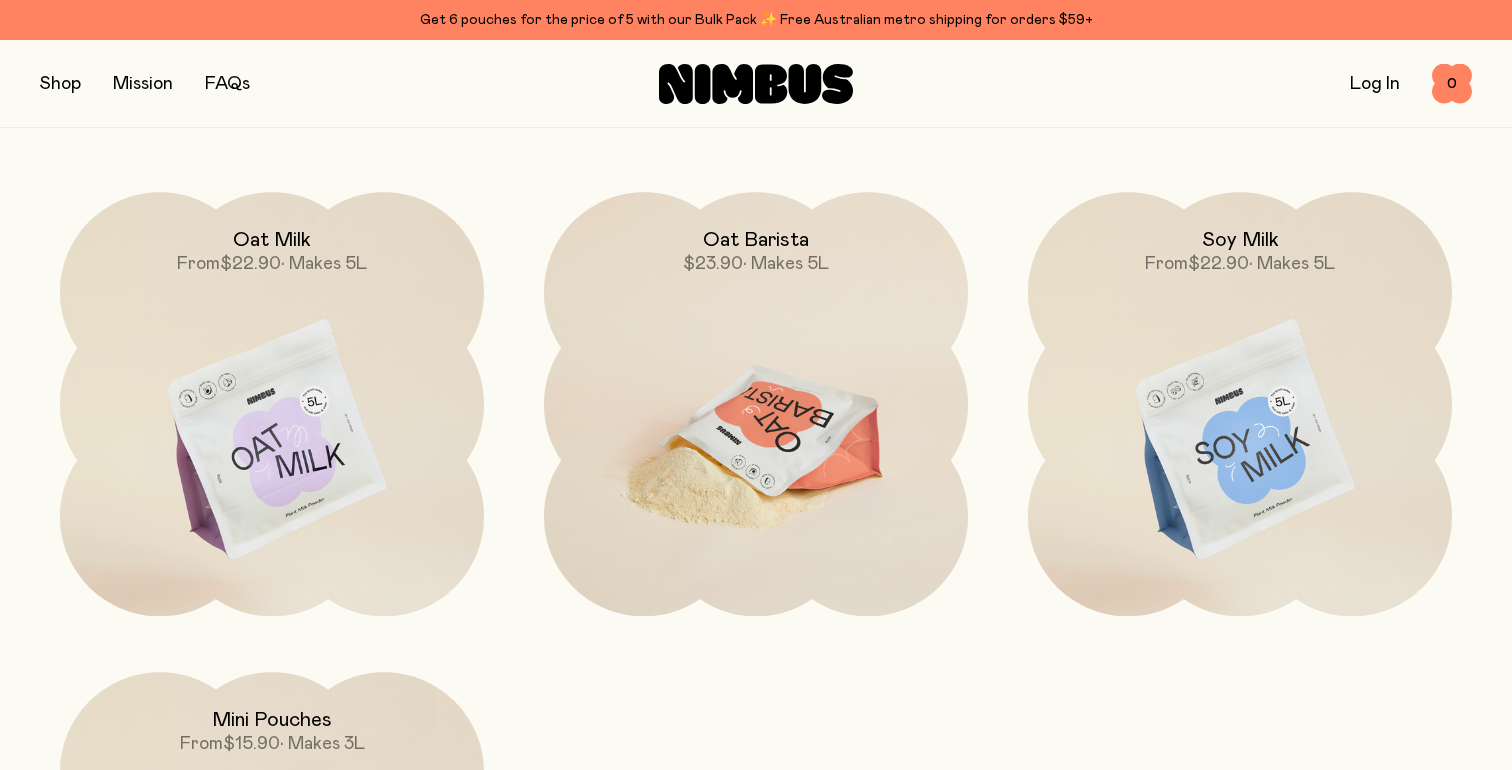 click at bounding box center (756, 441) 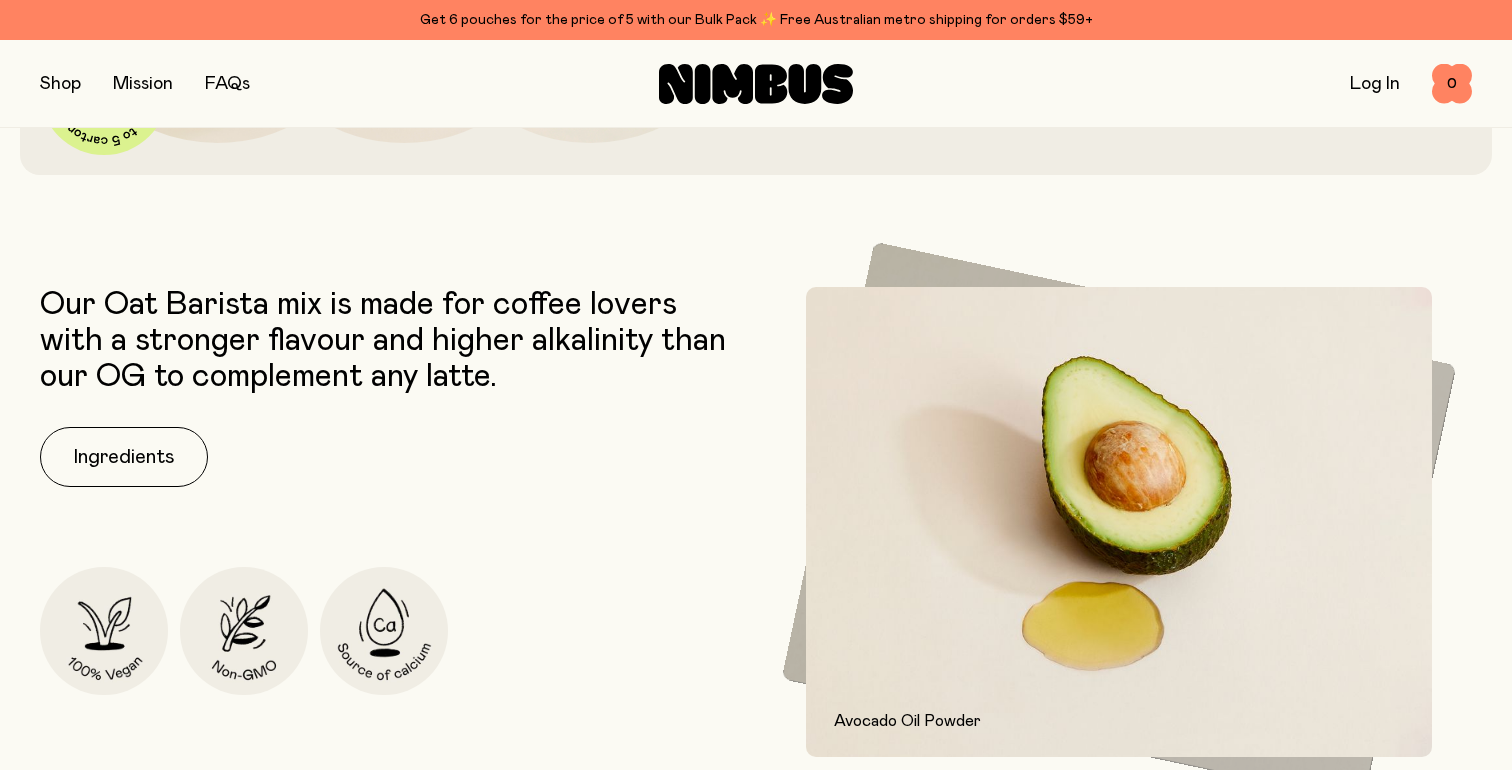 scroll, scrollTop: 495, scrollLeft: 0, axis: vertical 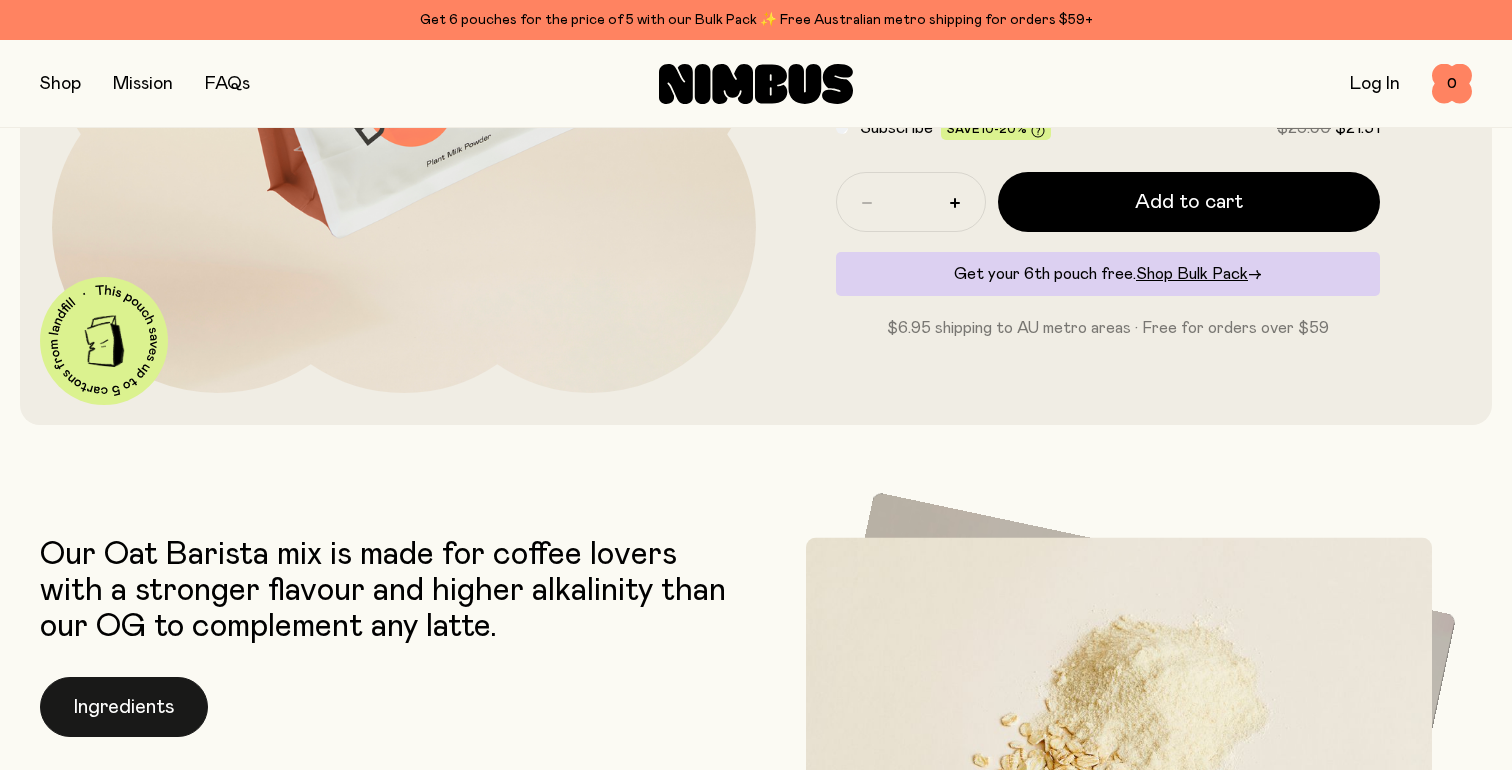click on "Ingredients" at bounding box center [124, 707] 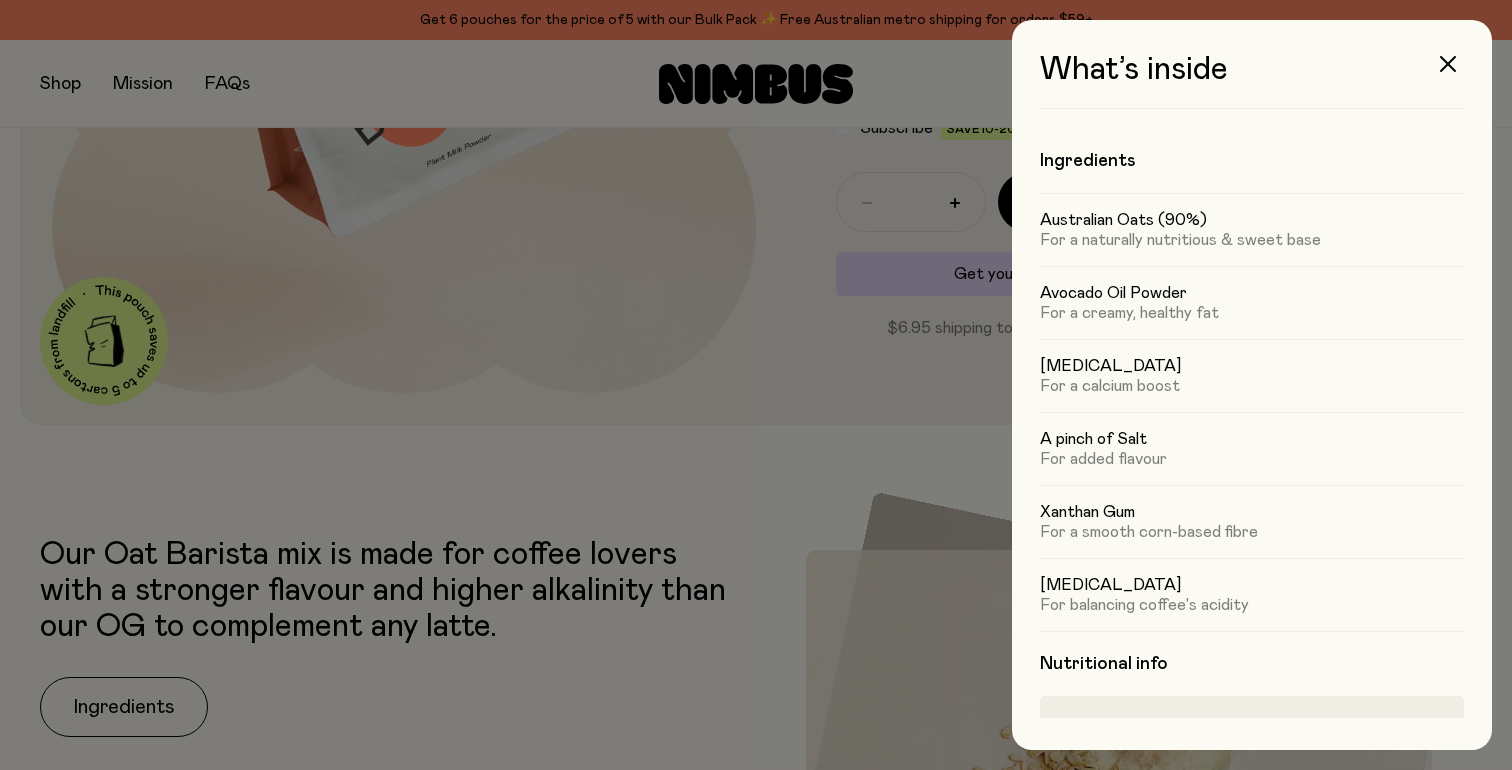 click at bounding box center (756, 385) 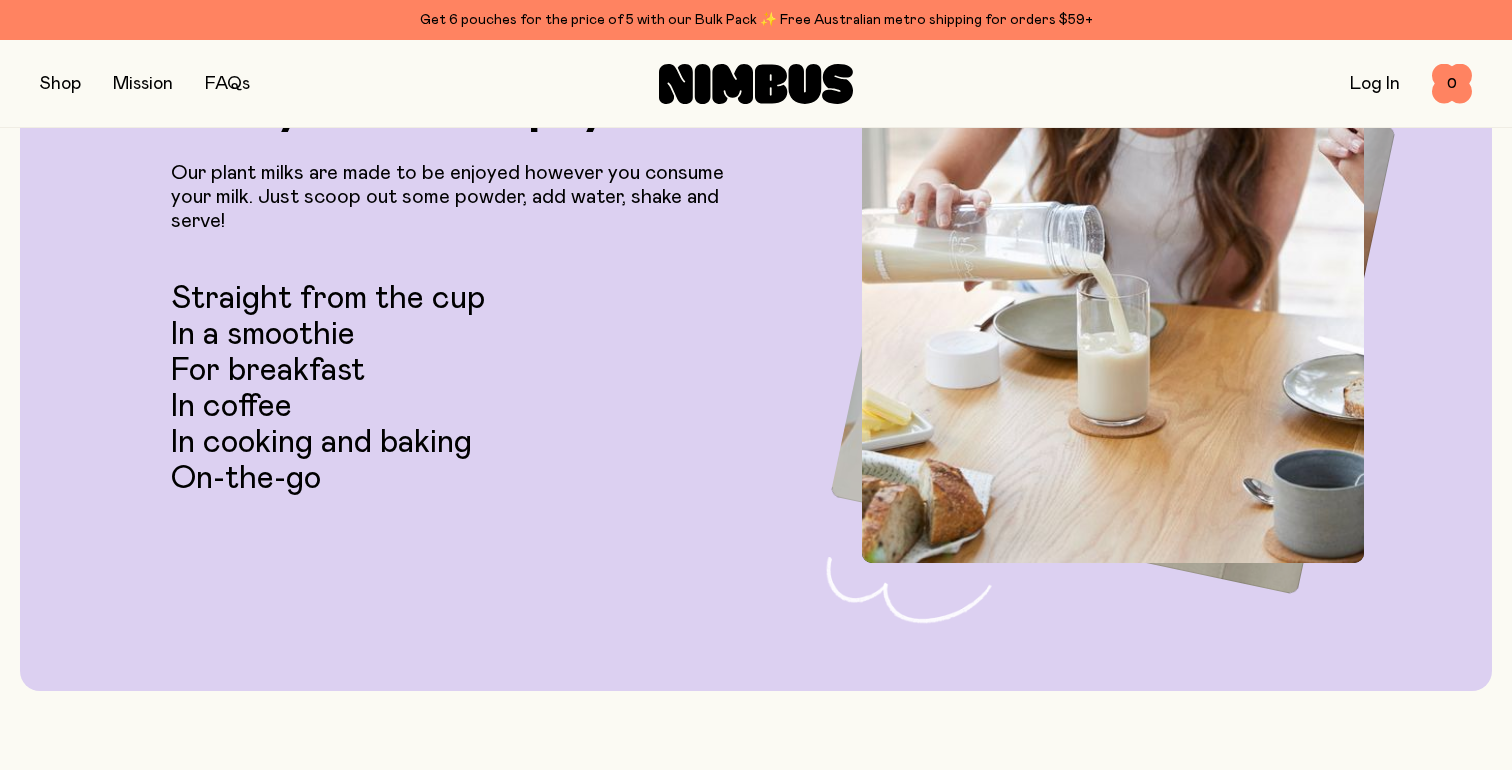 scroll, scrollTop: 3643, scrollLeft: 0, axis: vertical 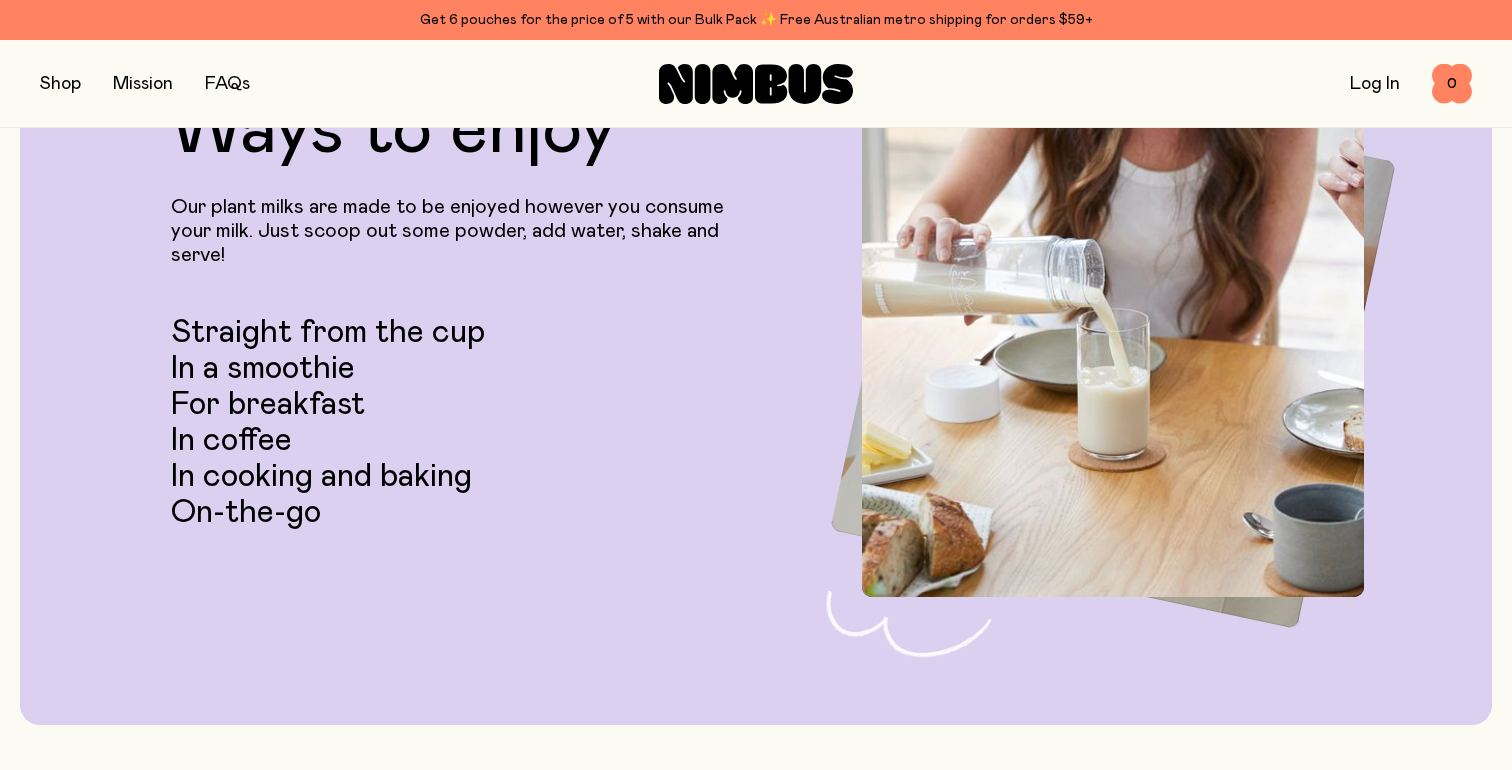 click at bounding box center (60, 84) 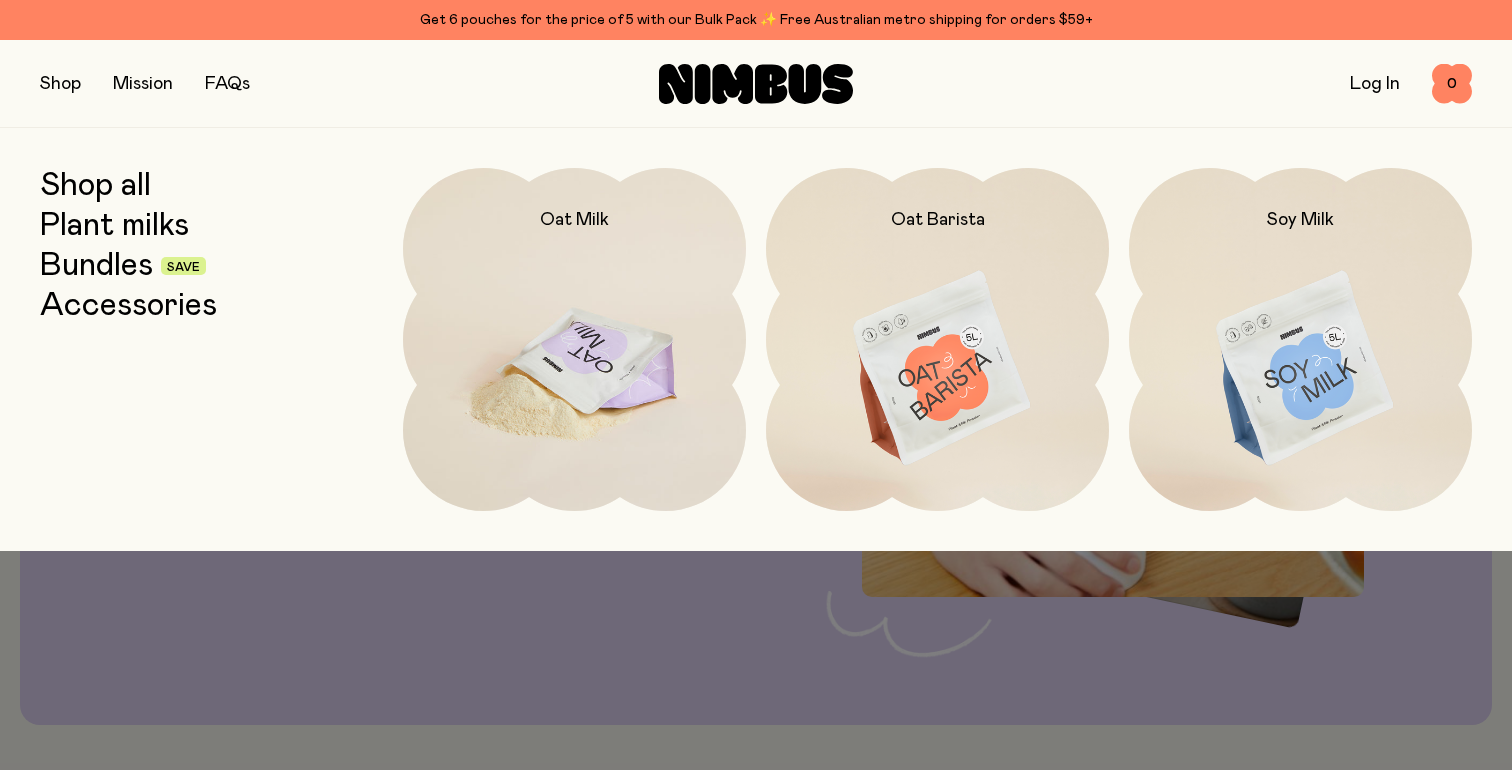click at bounding box center [574, 369] 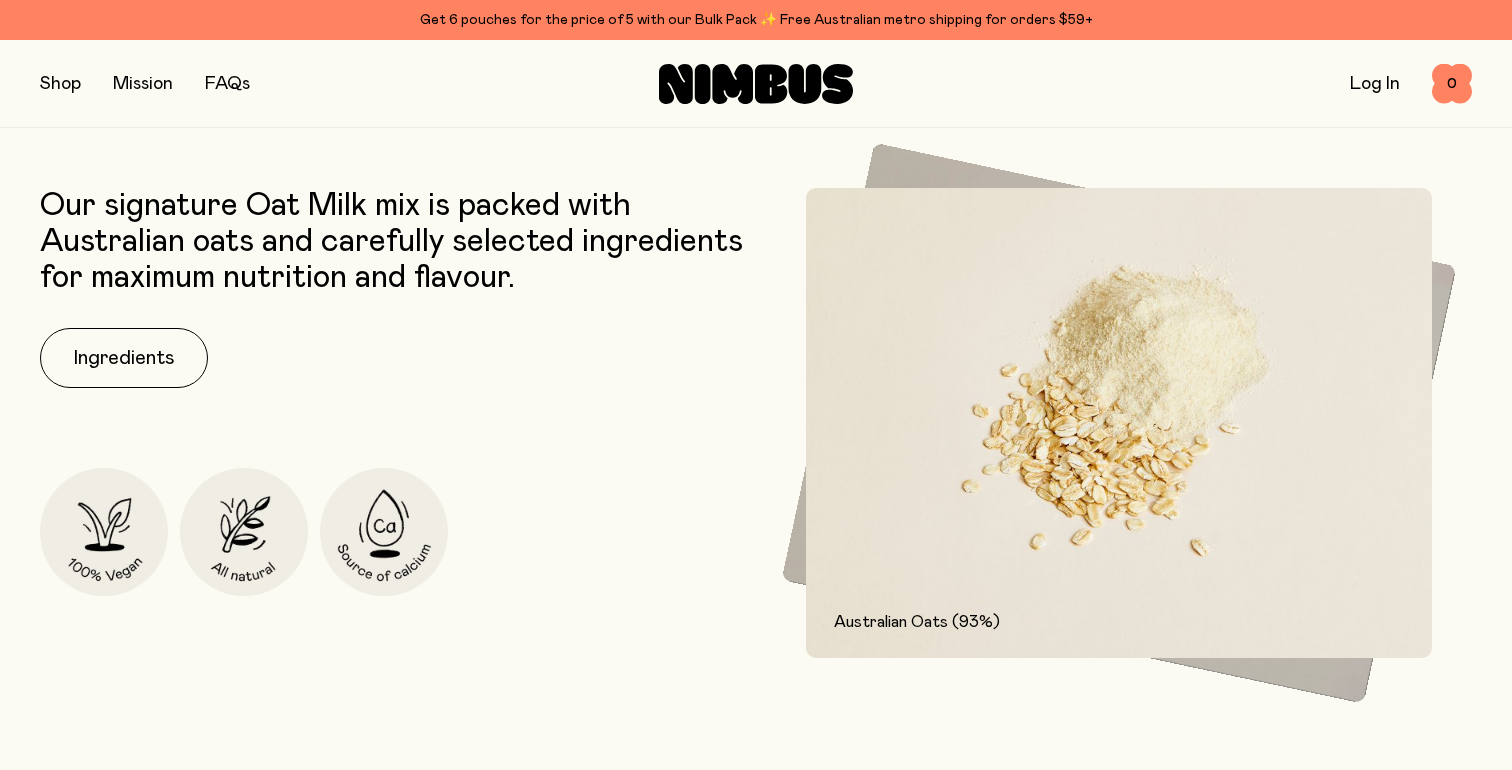 scroll, scrollTop: 871, scrollLeft: 0, axis: vertical 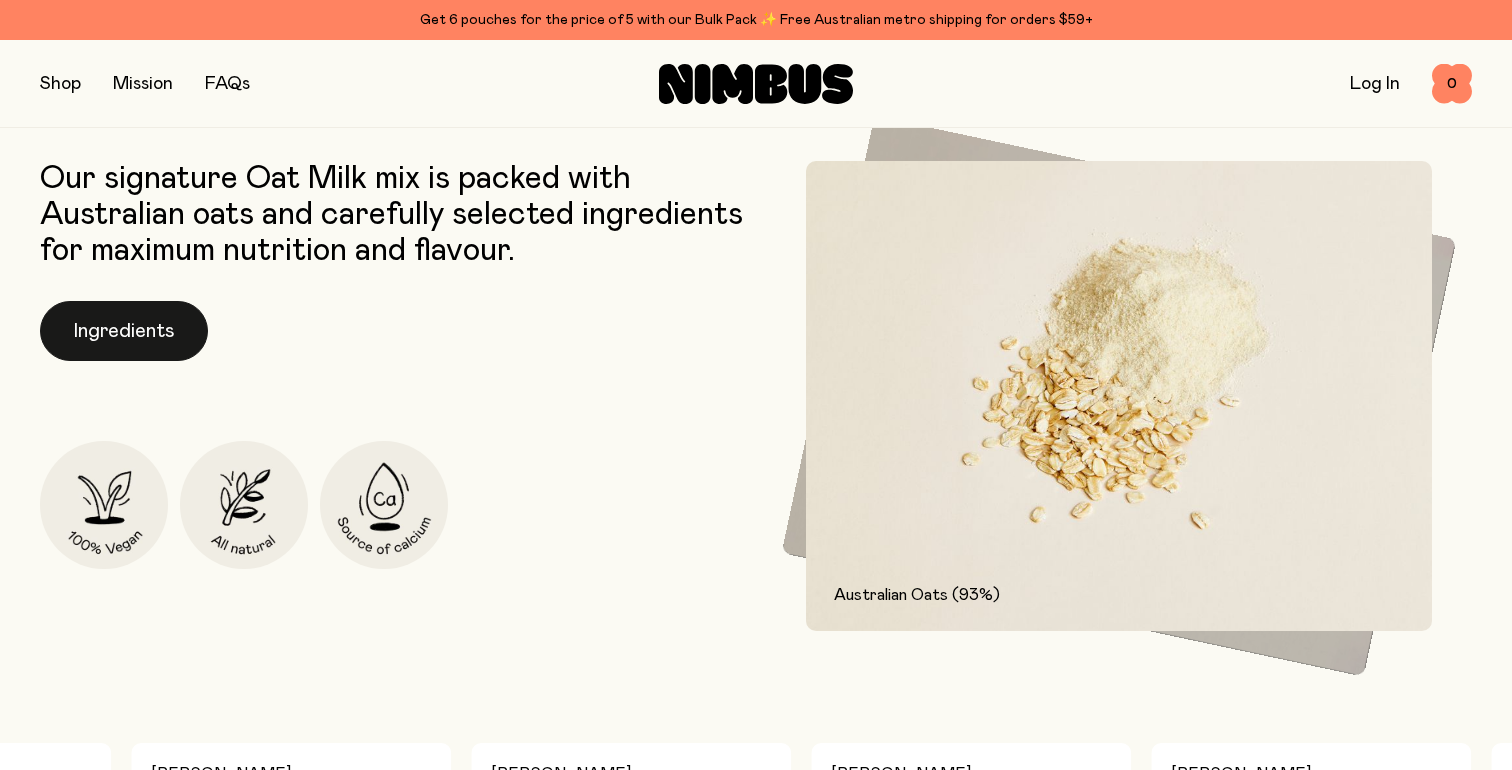 click on "Ingredients" at bounding box center [124, 331] 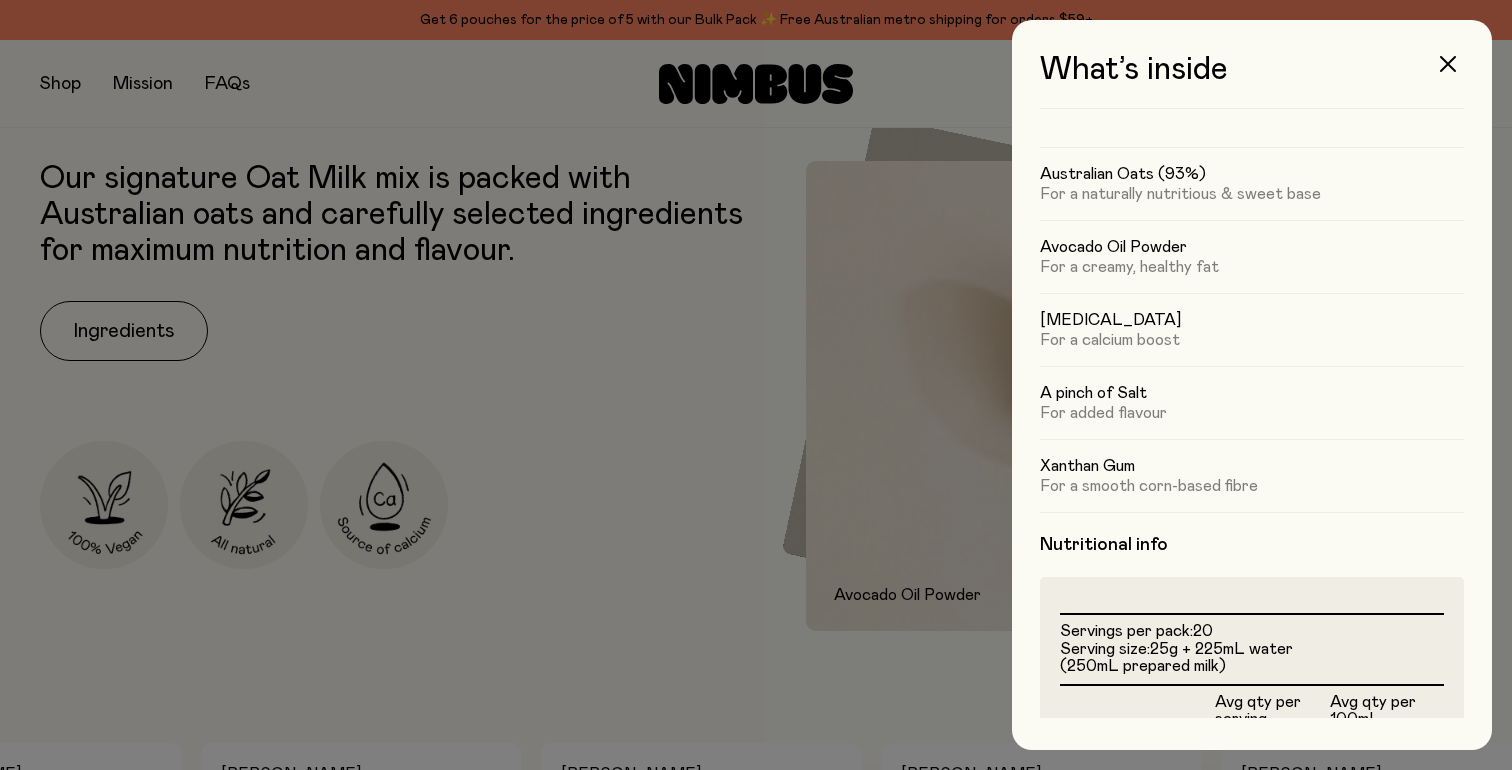 scroll, scrollTop: 0, scrollLeft: 0, axis: both 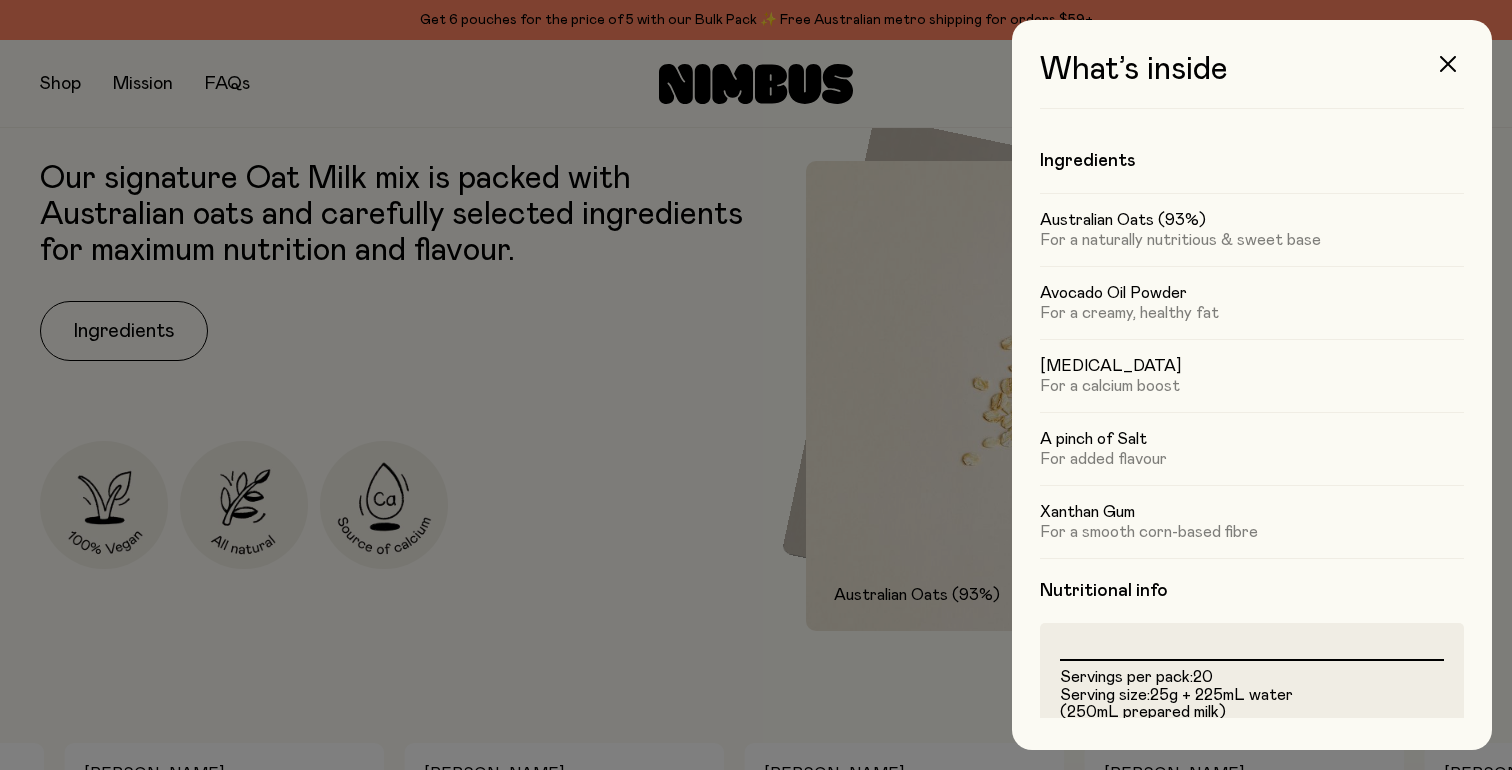click at bounding box center [756, 385] 